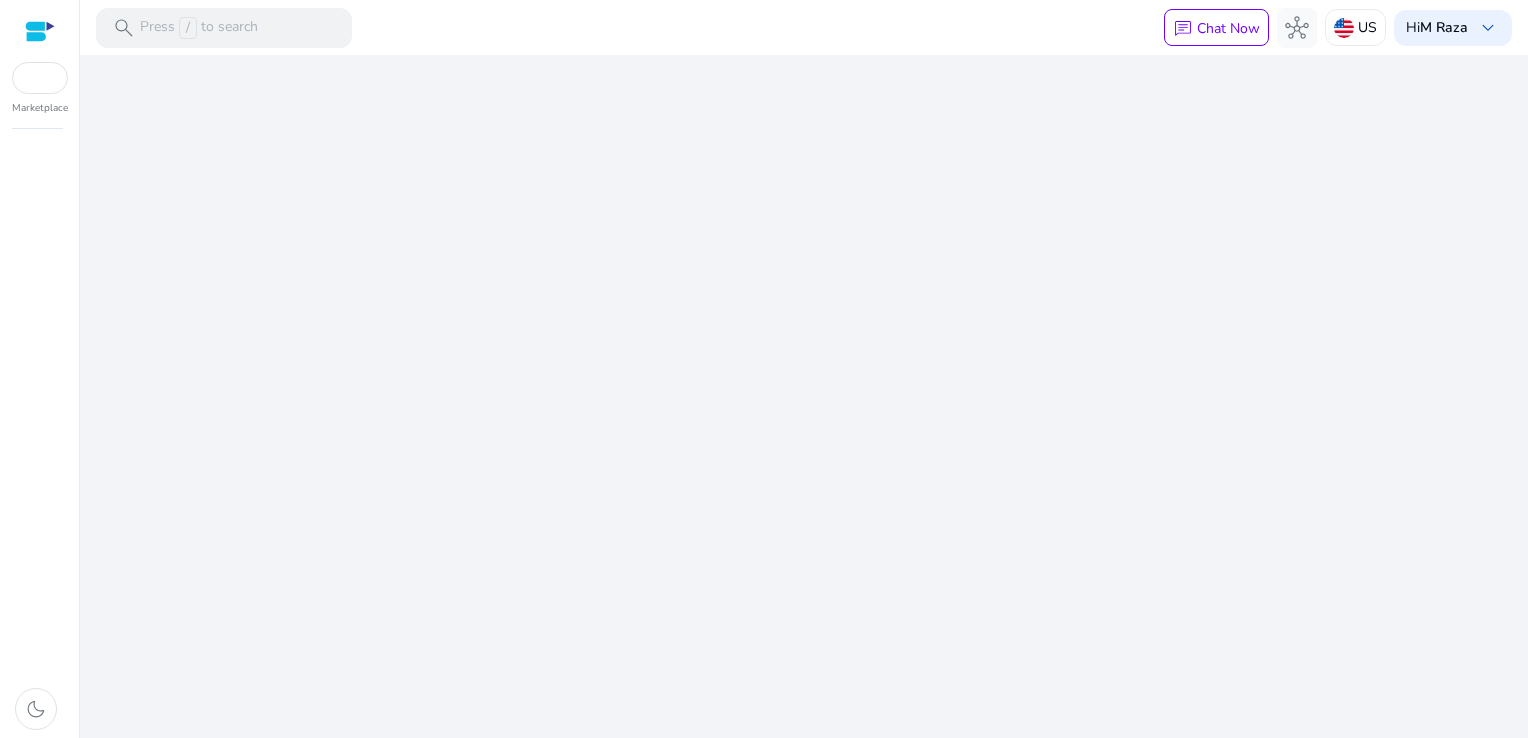 scroll, scrollTop: 0, scrollLeft: 0, axis: both 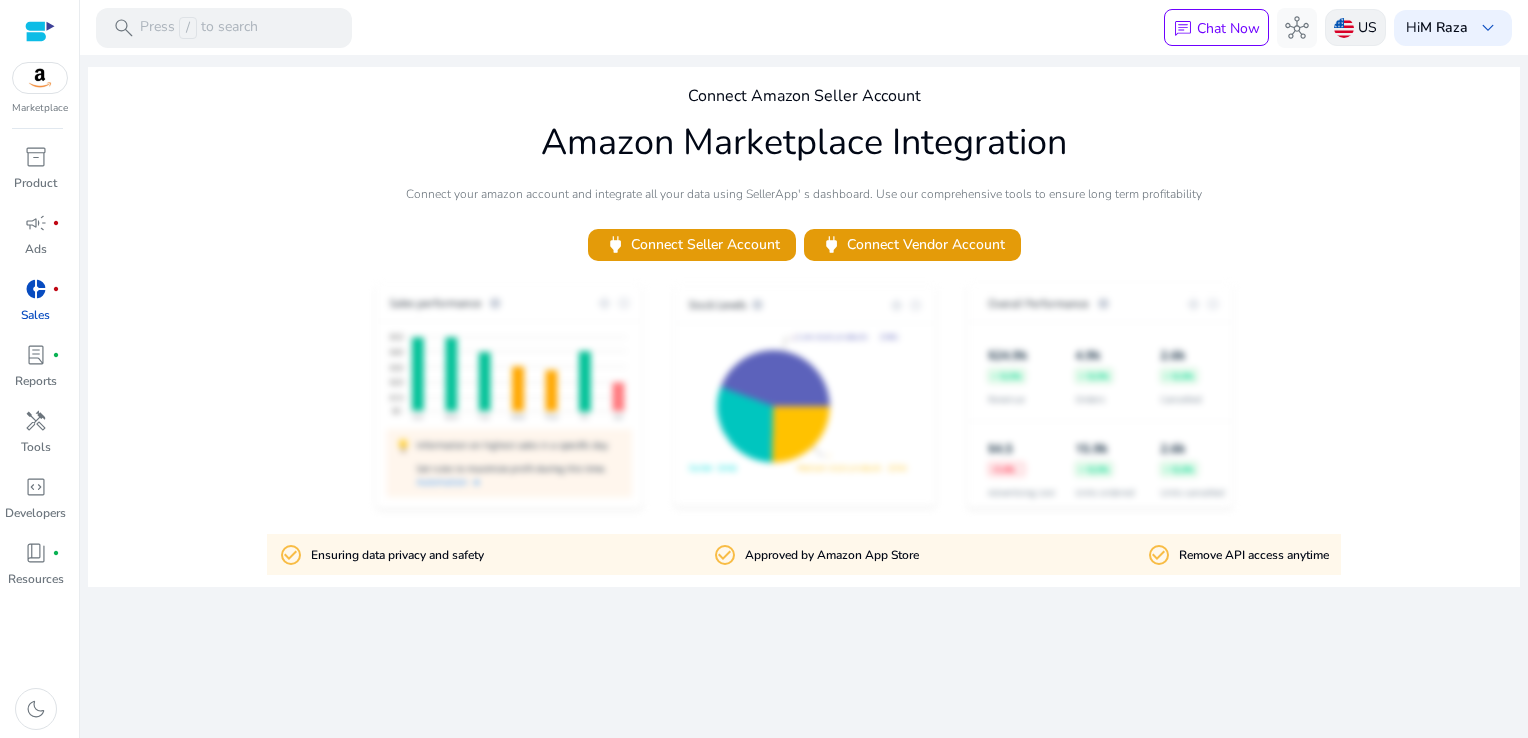 click on "US" at bounding box center (1367, 27) 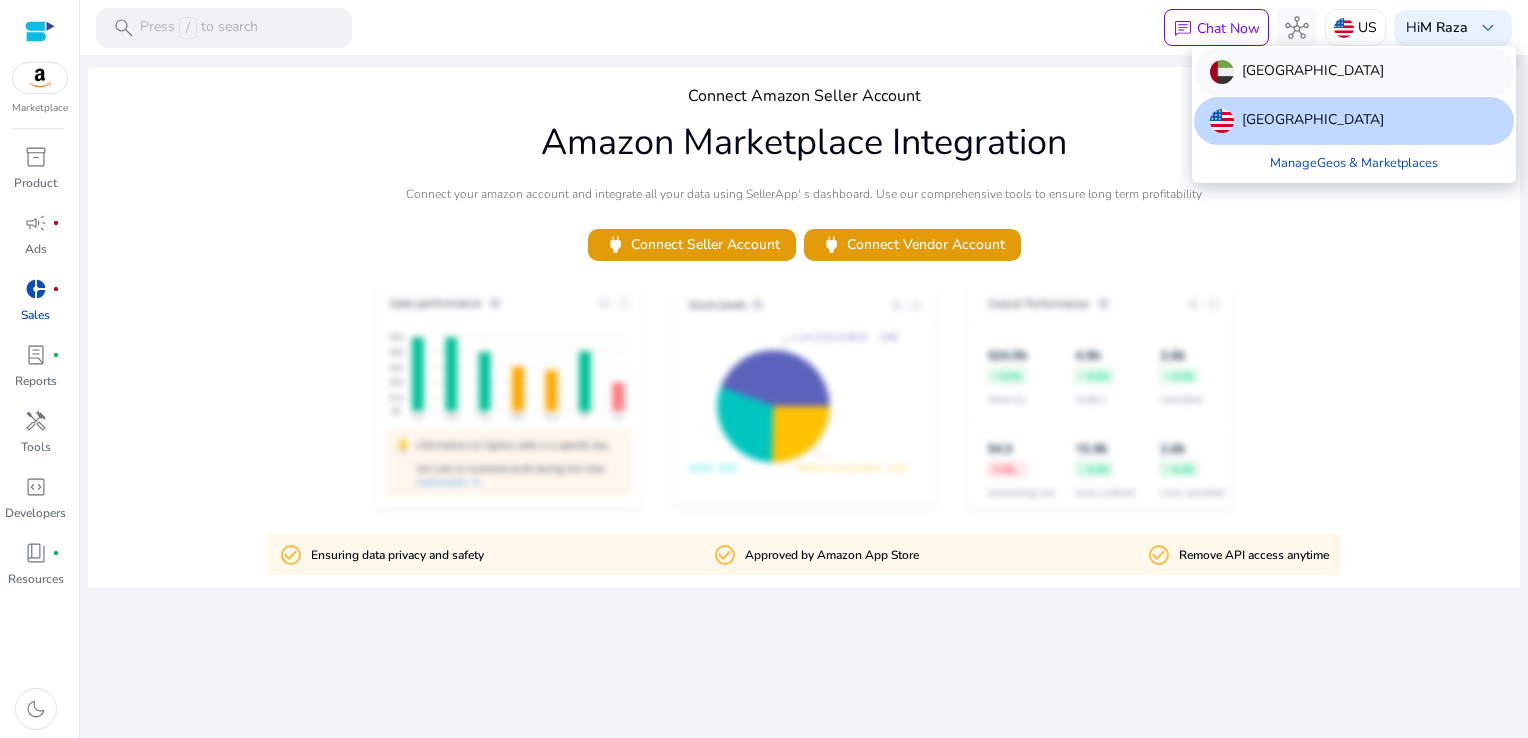 click on "[GEOGRAPHIC_DATA]" at bounding box center (1313, 72) 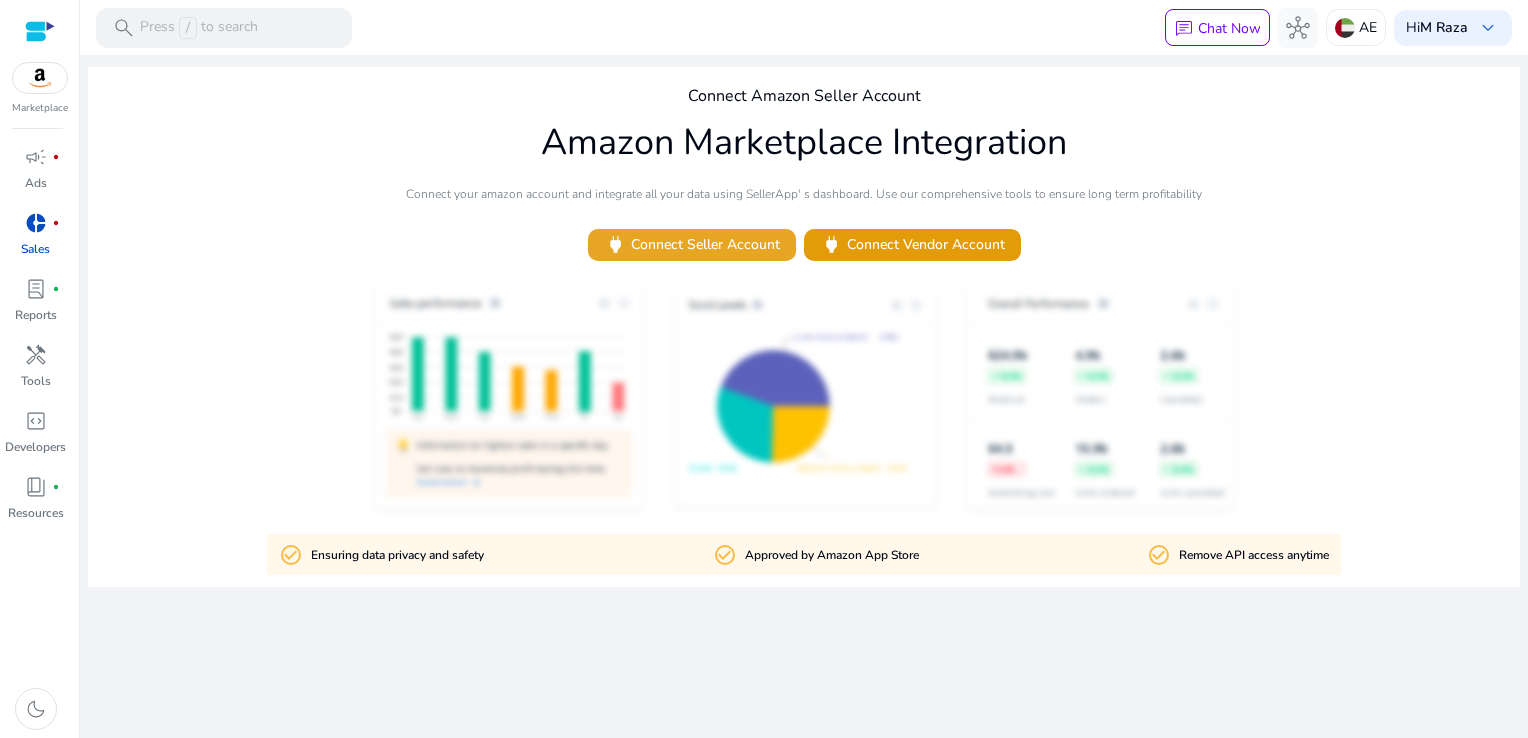 click on "power   Connect Seller Account" 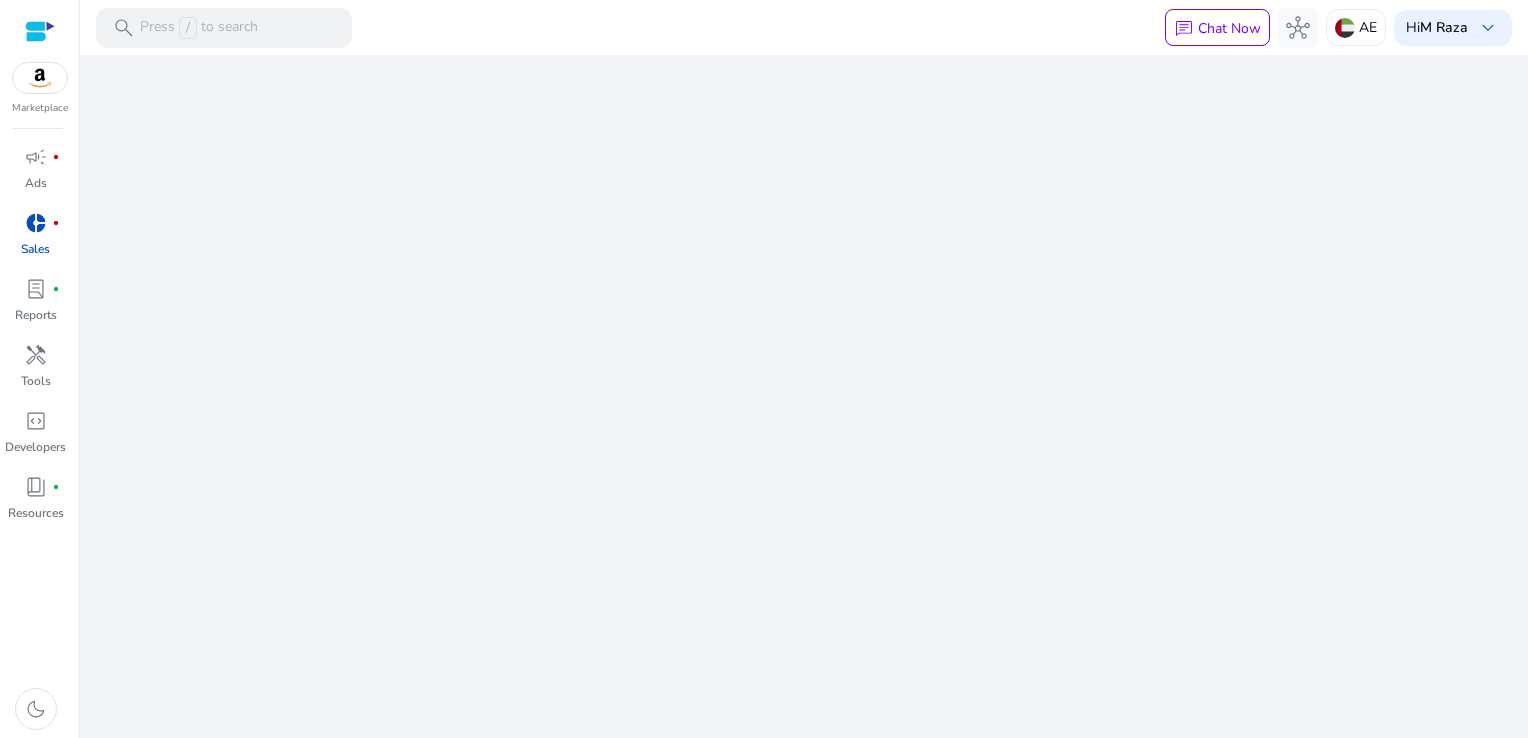 scroll, scrollTop: 0, scrollLeft: 0, axis: both 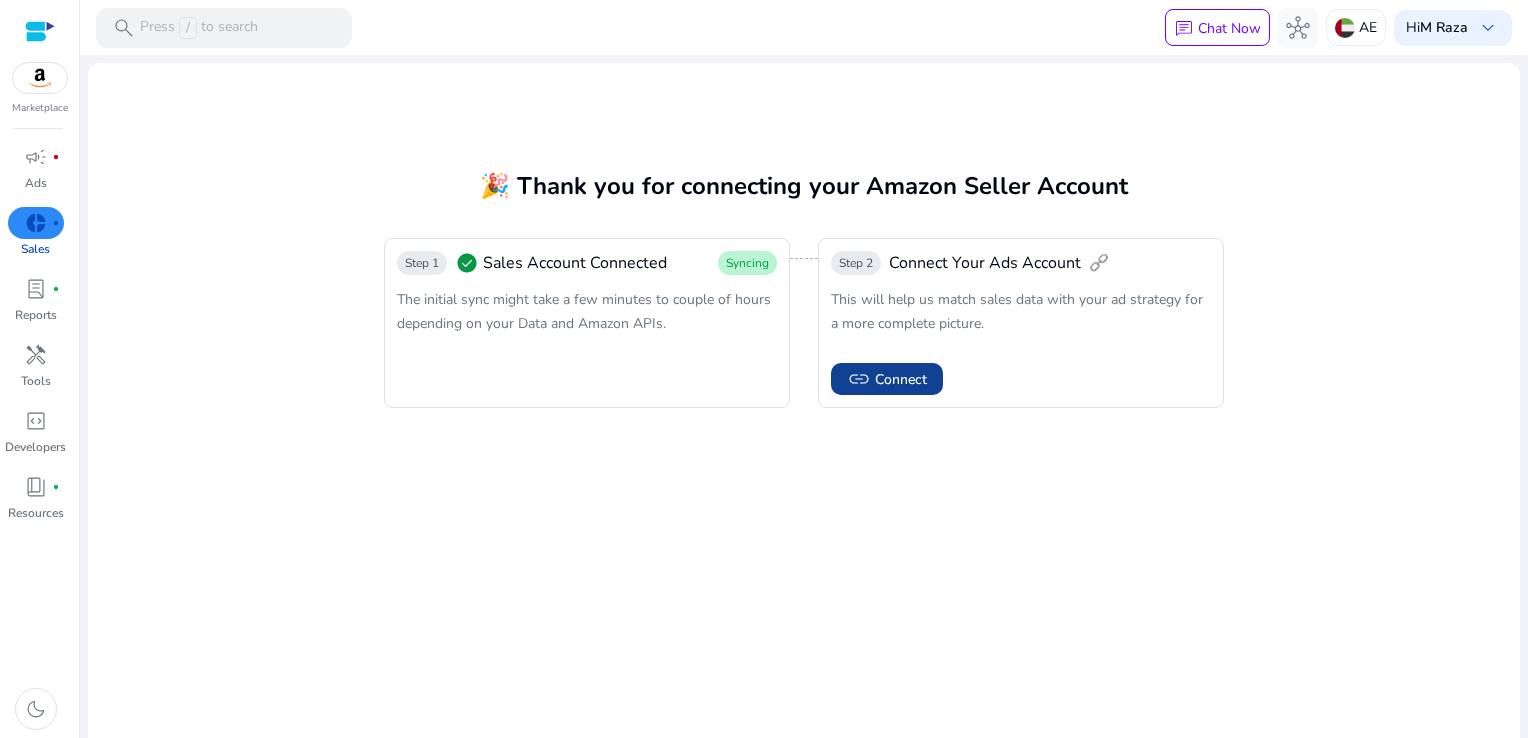 click on "link" 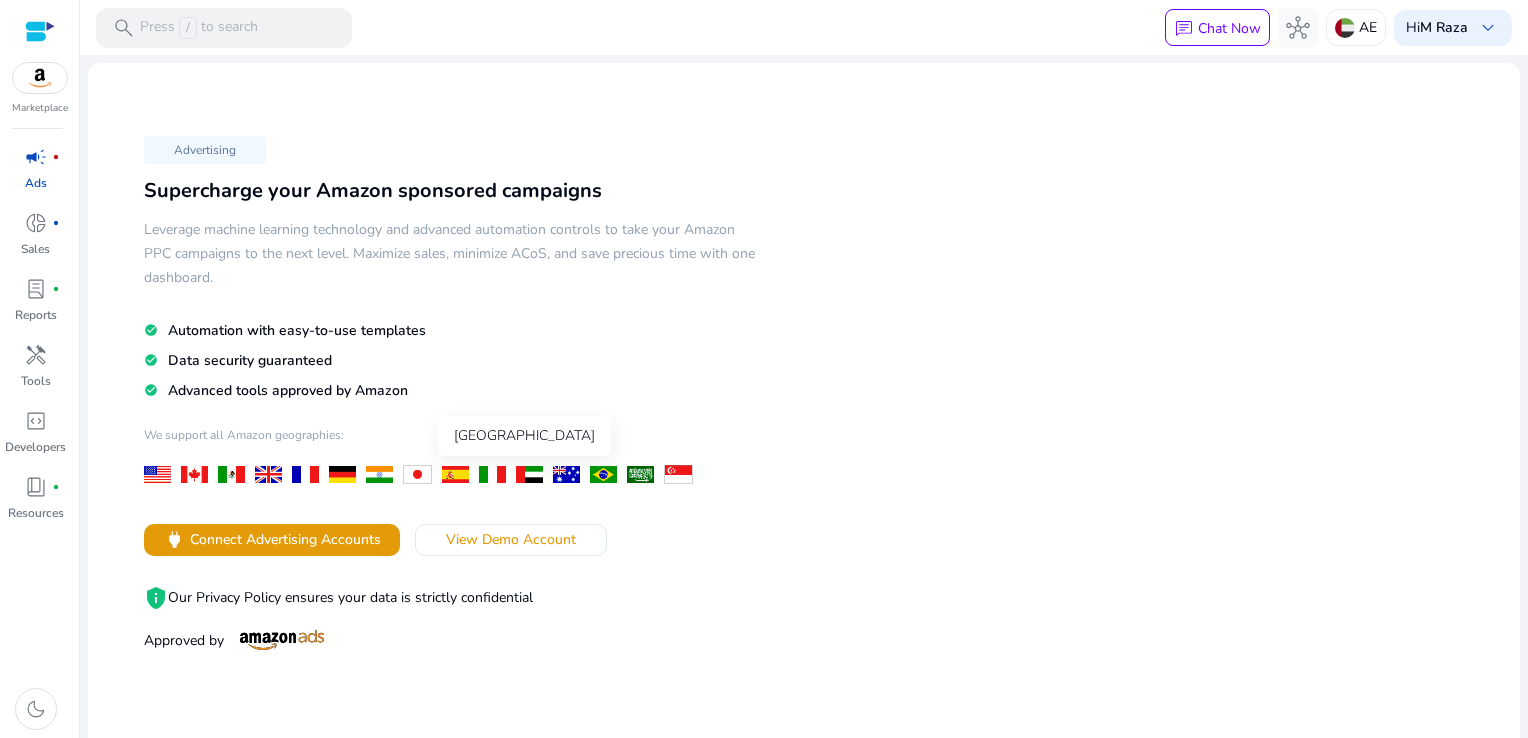 click 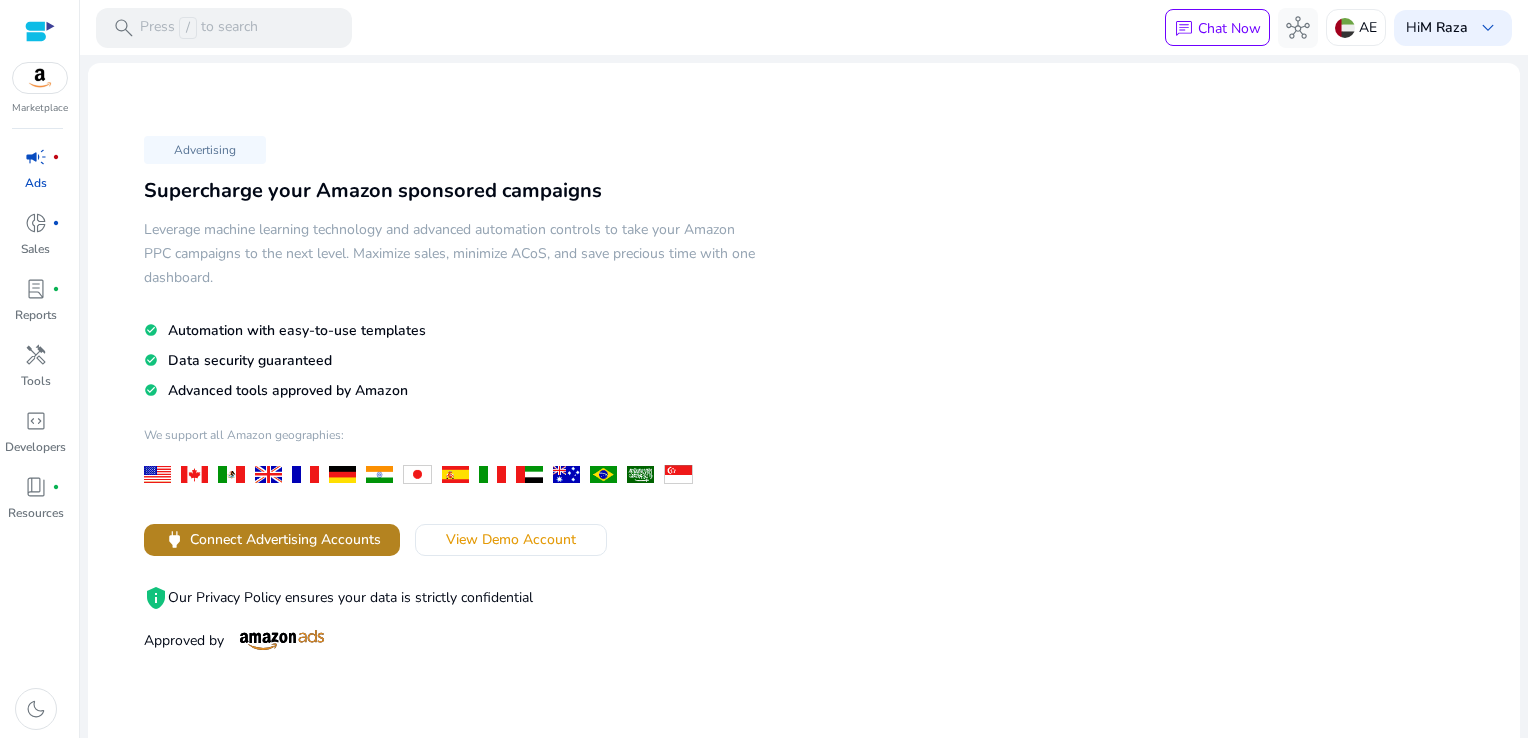 click on "Connect Advertising Accounts" 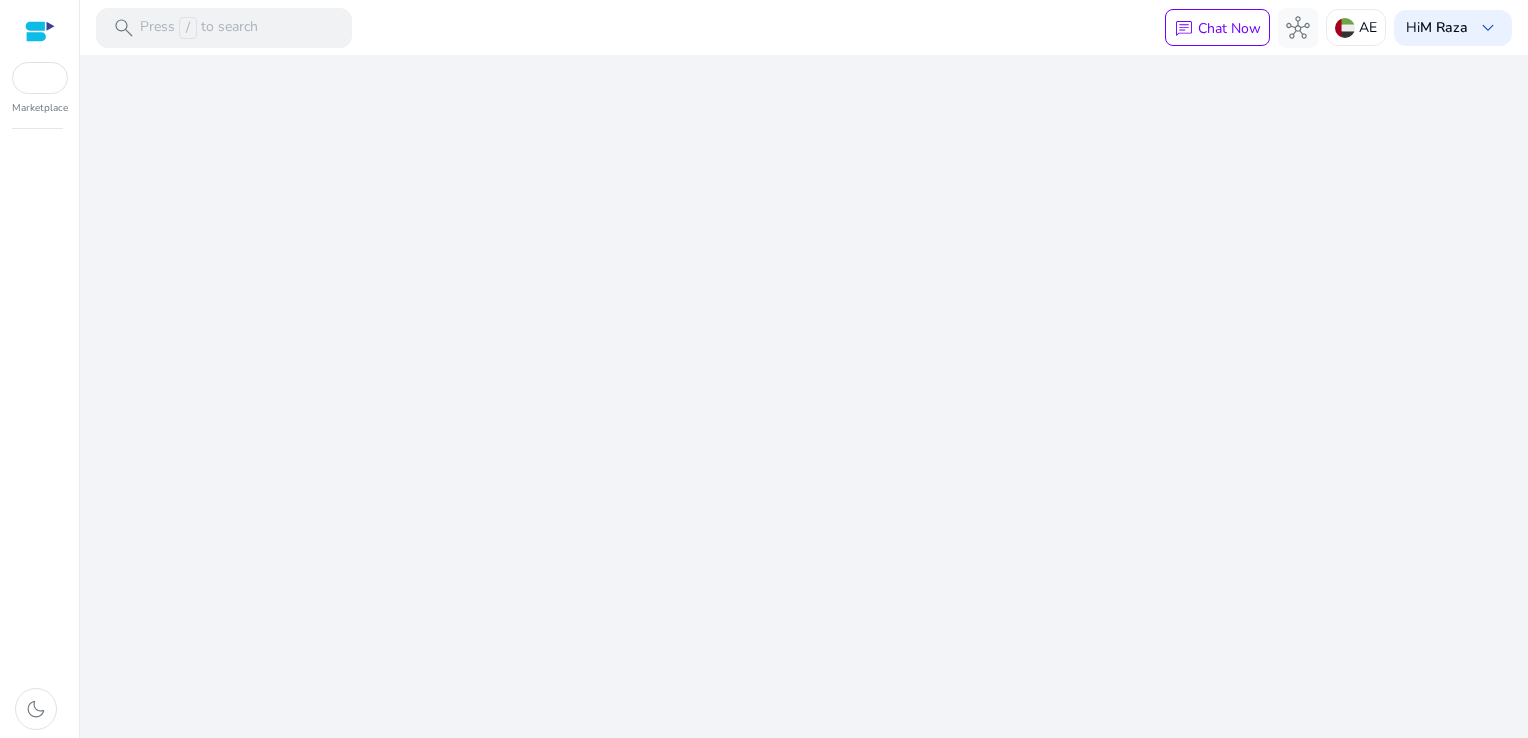 scroll, scrollTop: 0, scrollLeft: 0, axis: both 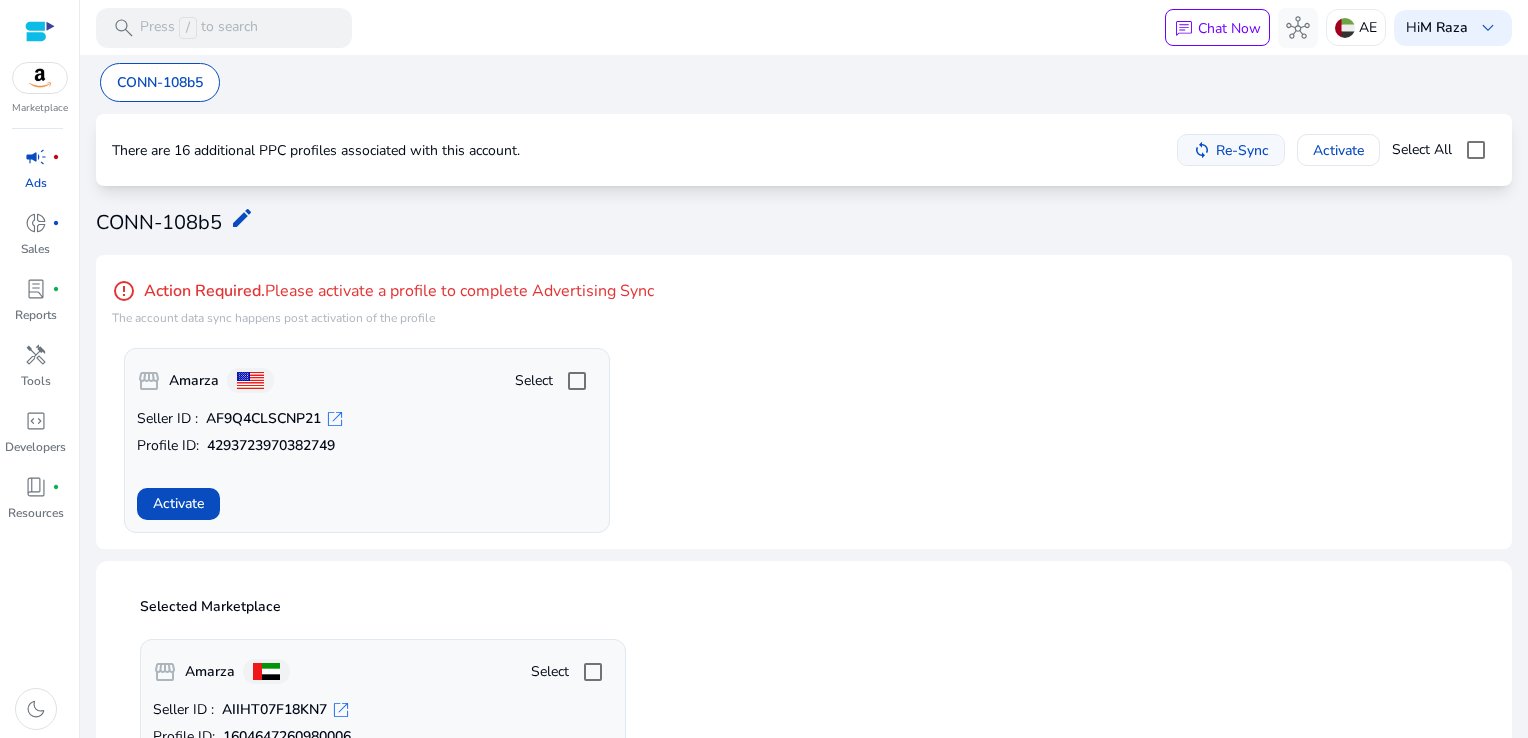 click on "Re-Sync" 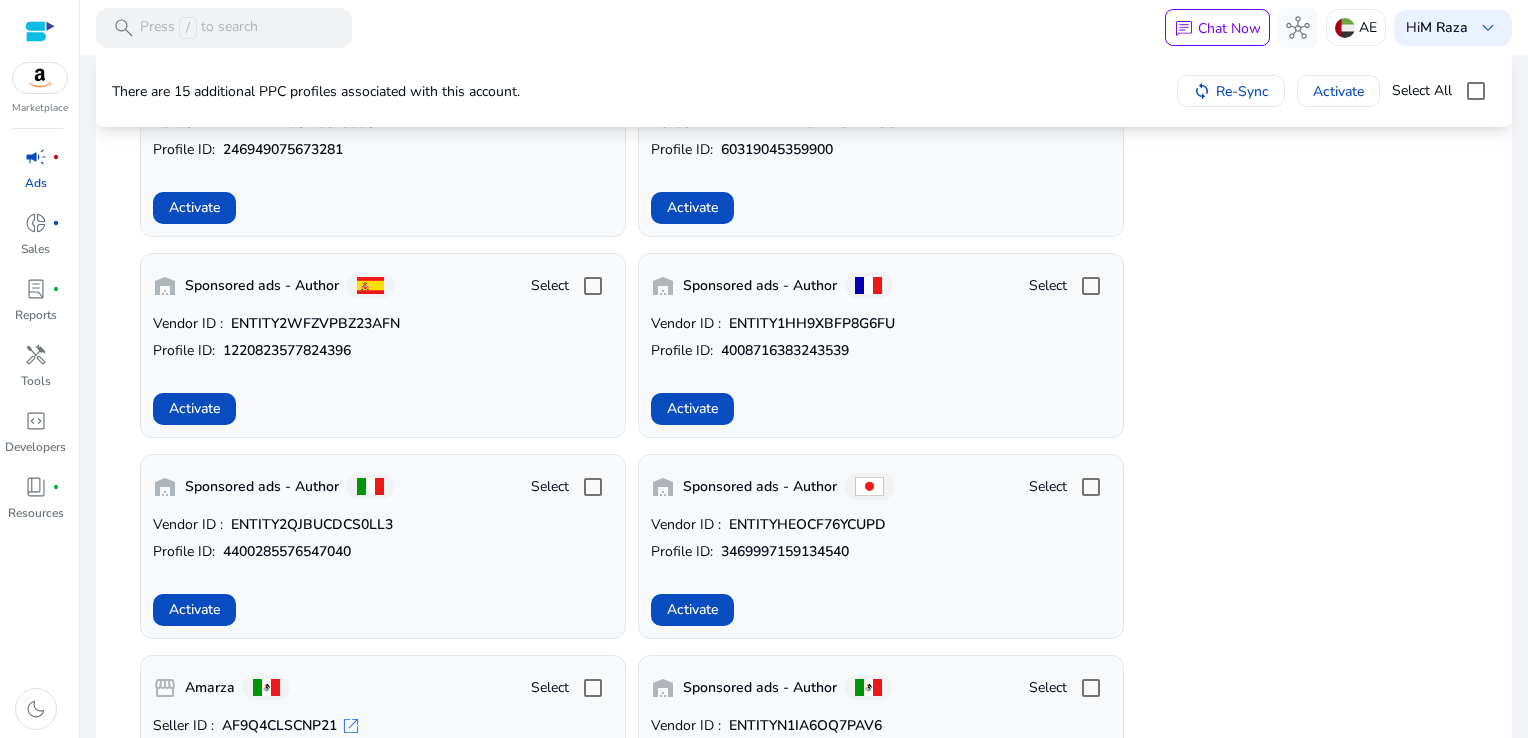 scroll, scrollTop: 1252, scrollLeft: 0, axis: vertical 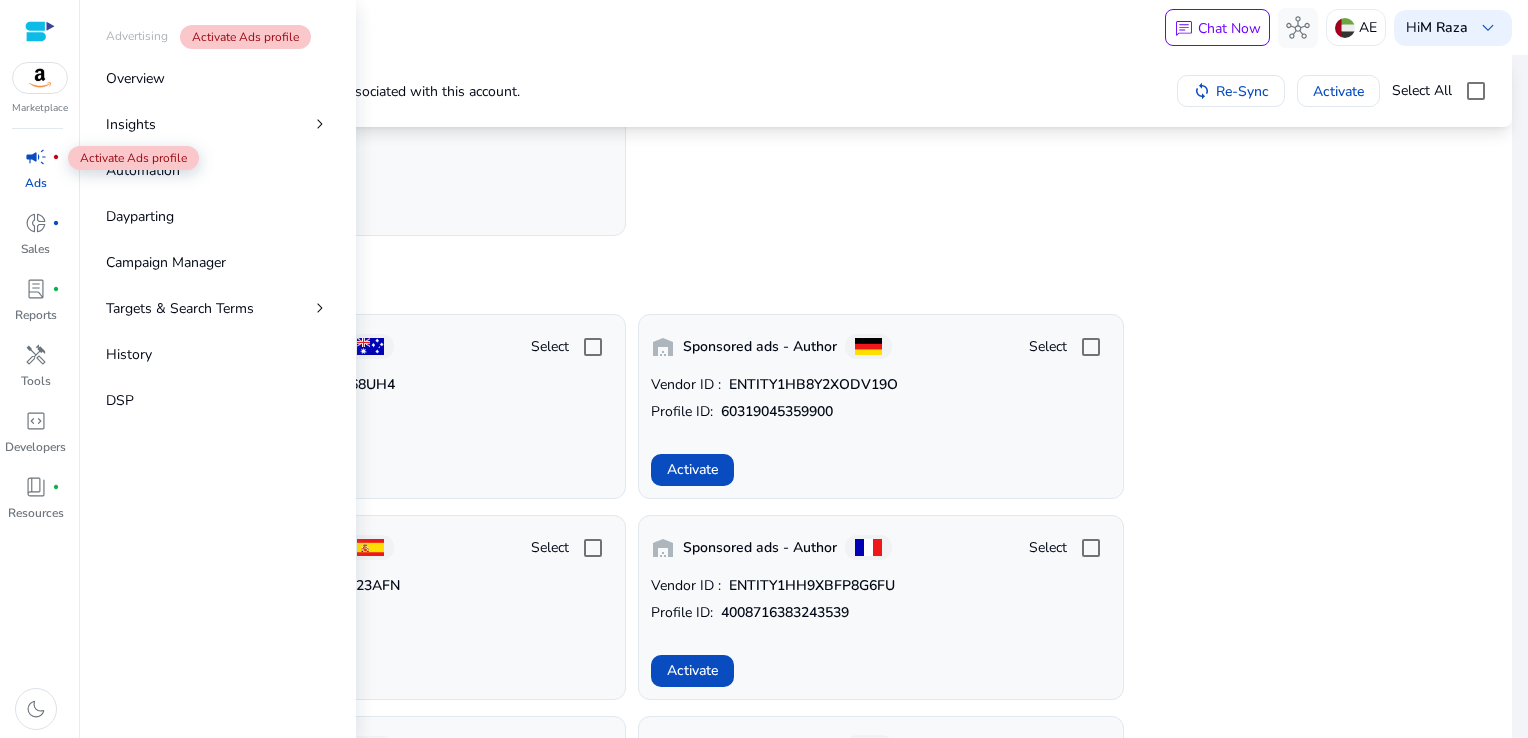 click on "campaign" at bounding box center [36, 157] 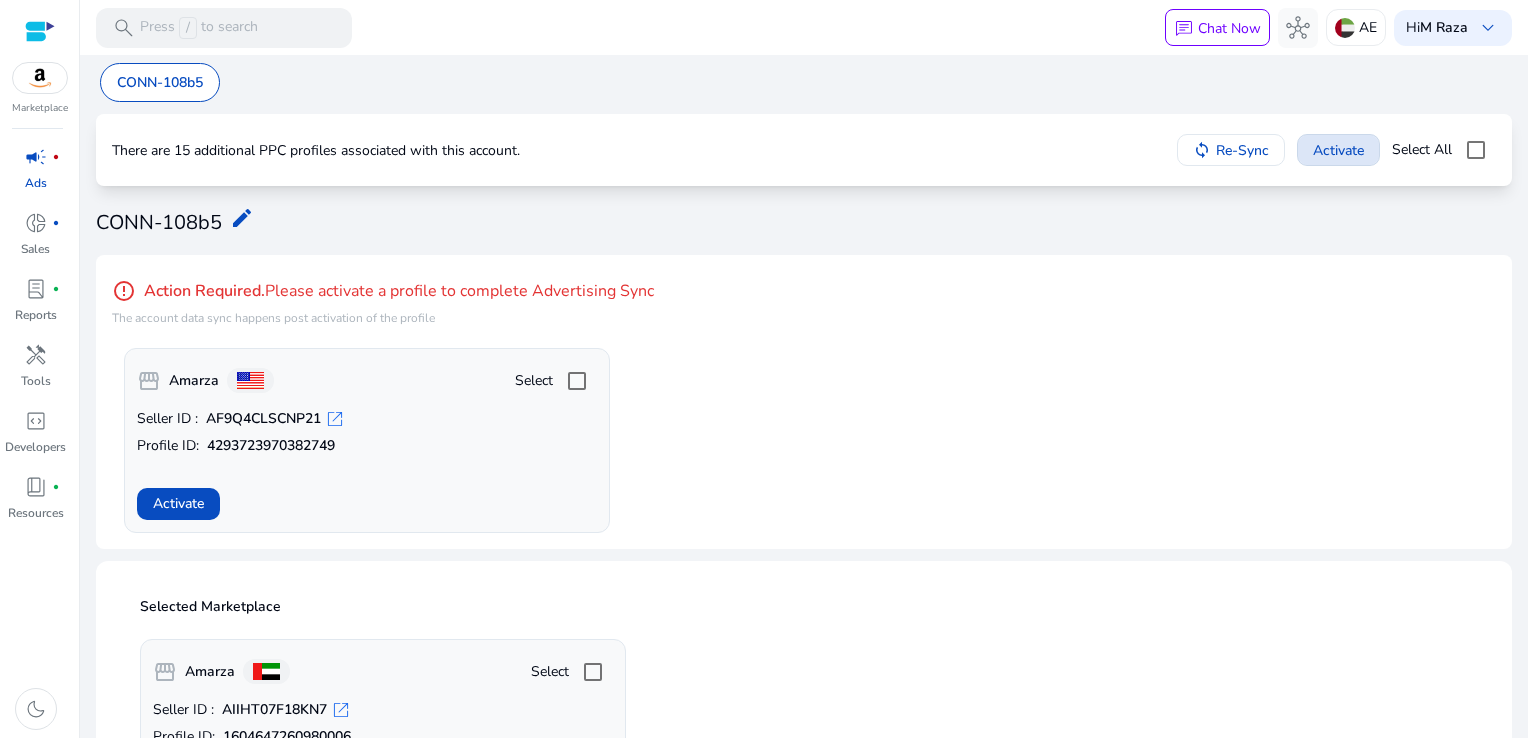 click on "Activate" 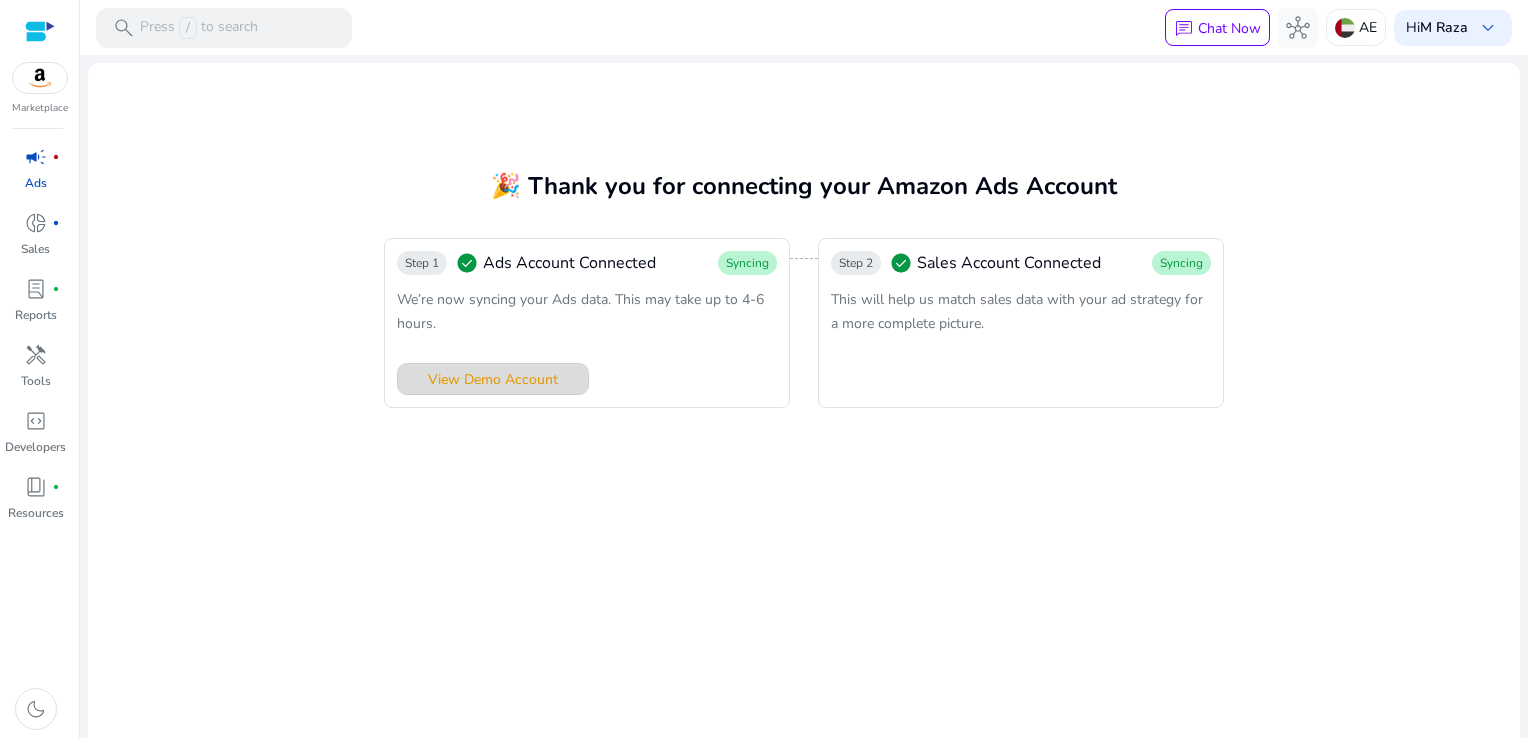 click on "View Demo Account" 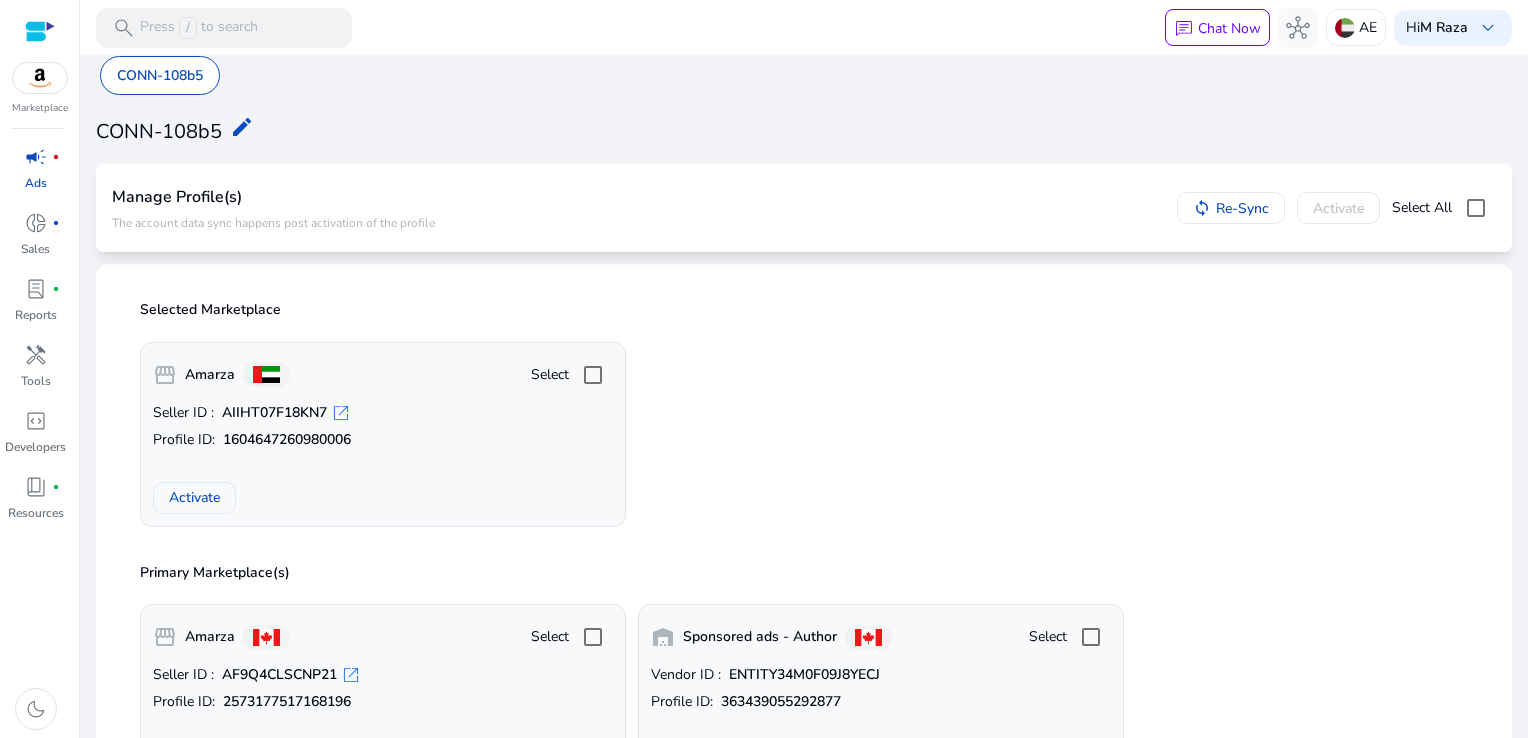 scroll, scrollTop: 0, scrollLeft: 0, axis: both 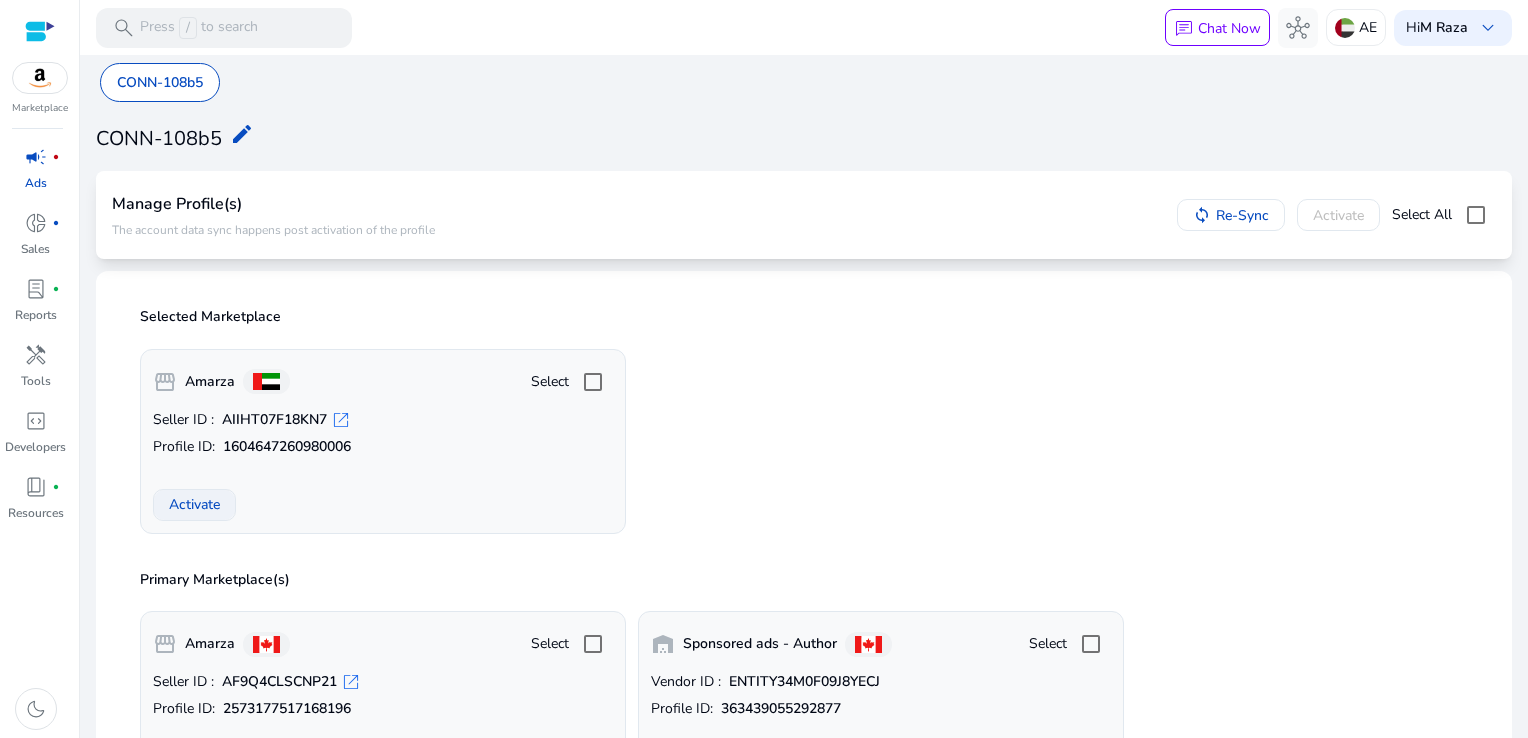 click on "Activate" 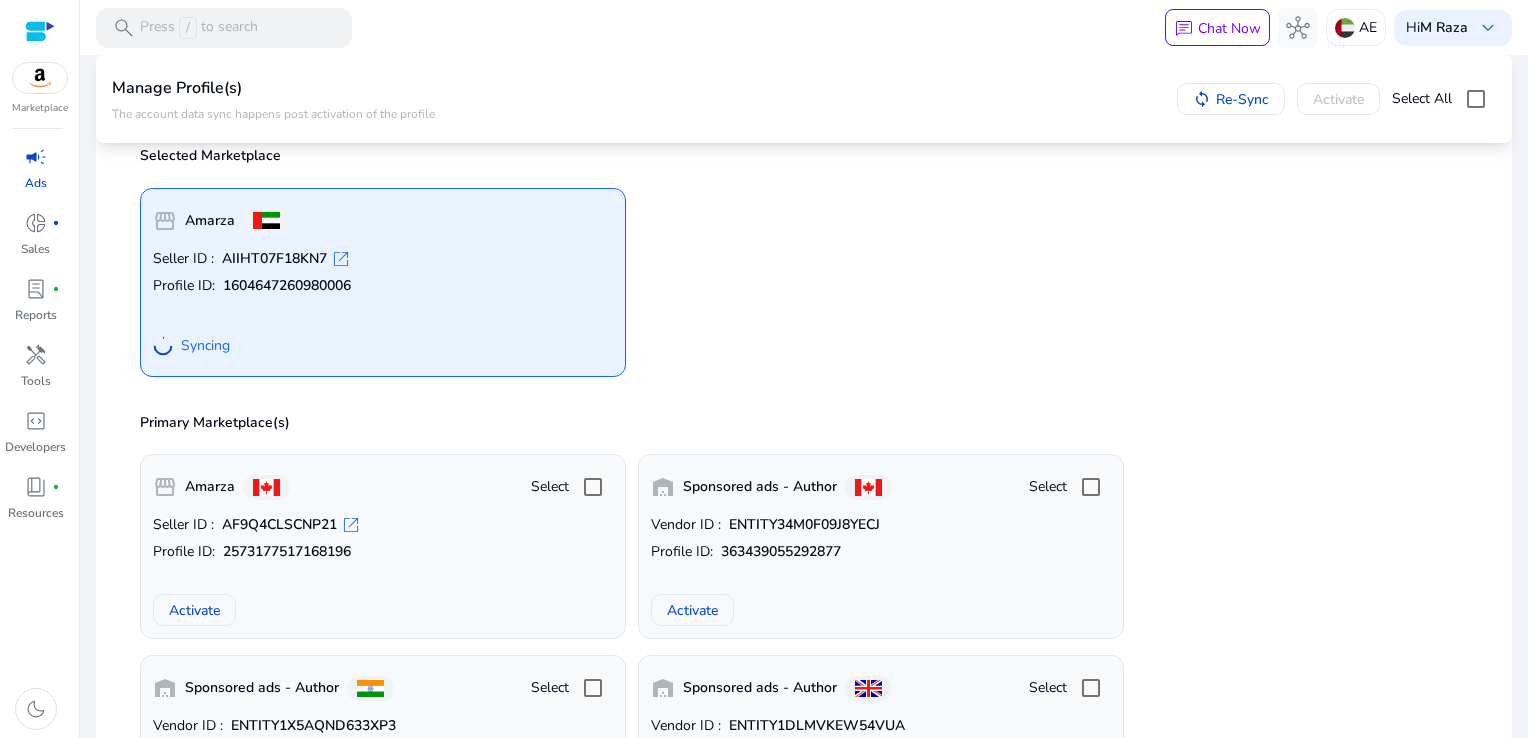 scroll, scrollTop: 500, scrollLeft: 0, axis: vertical 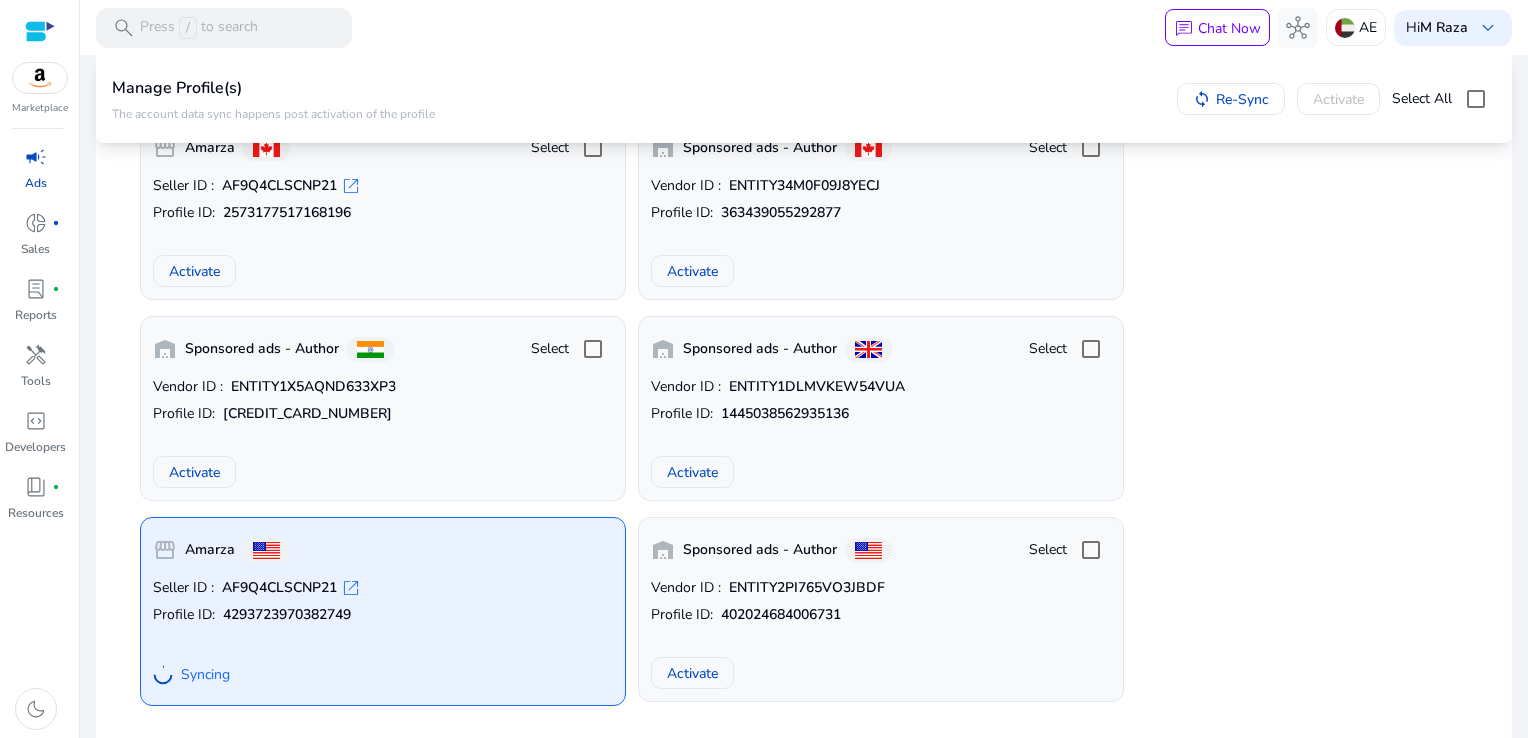 click on "open_in_new" 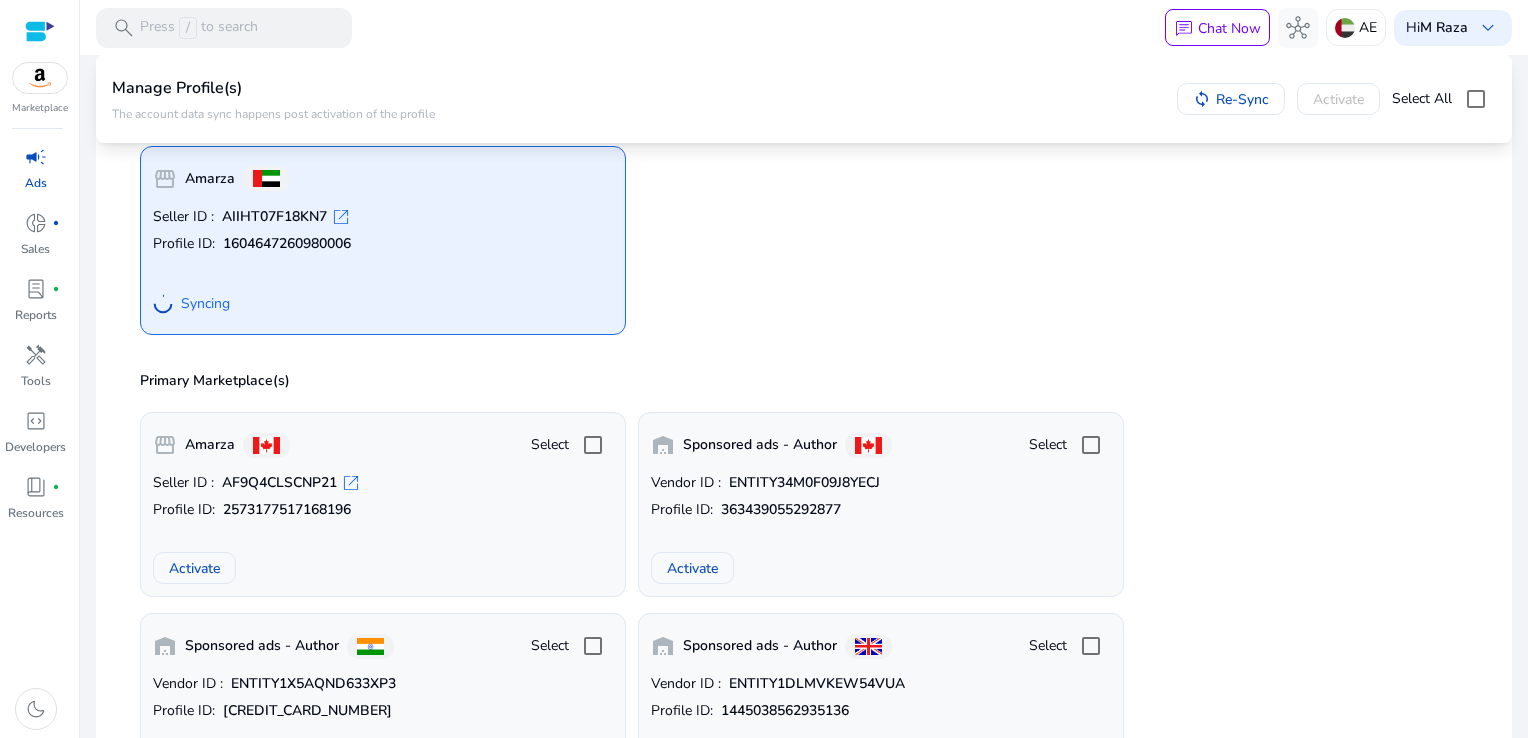 scroll, scrollTop: 100, scrollLeft: 0, axis: vertical 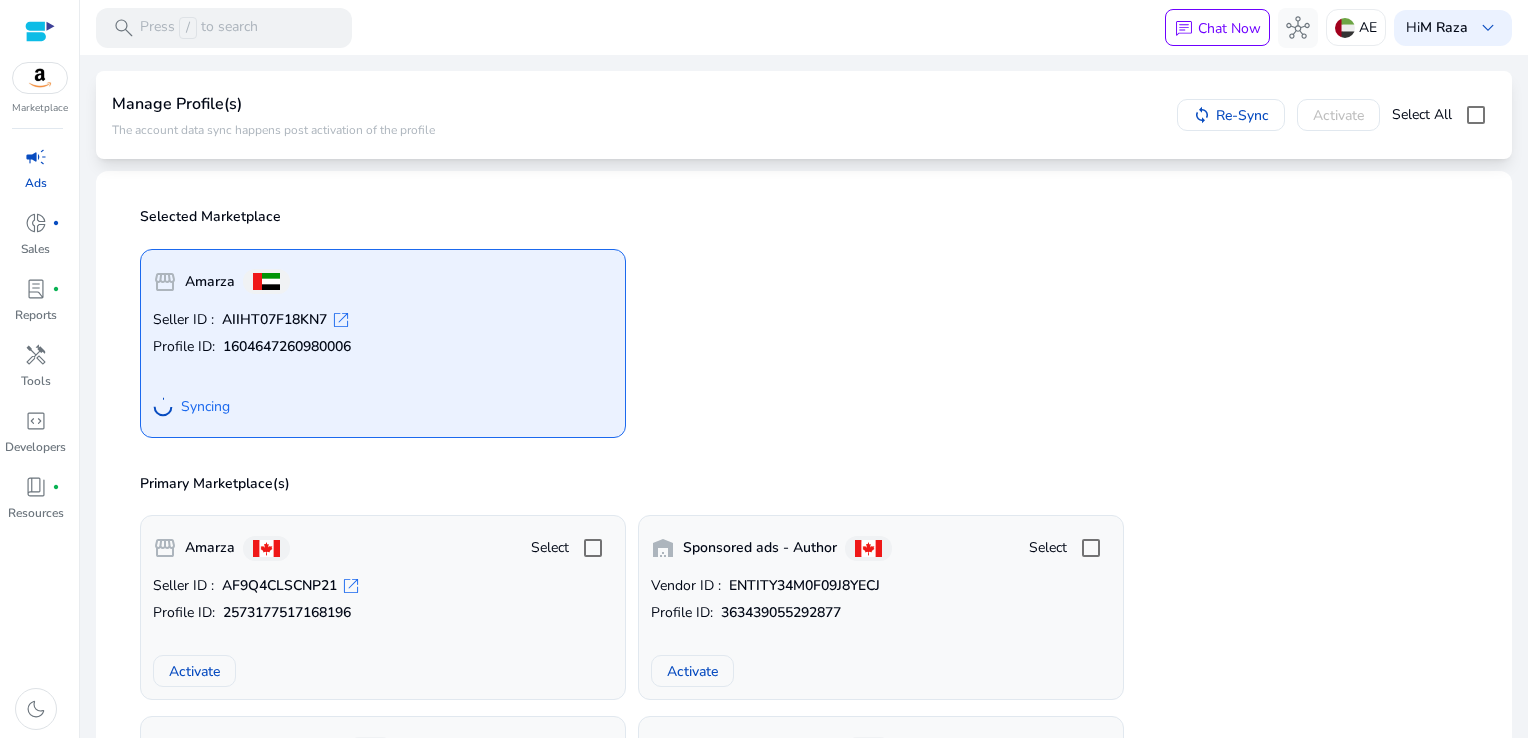 click on "open_in_new" 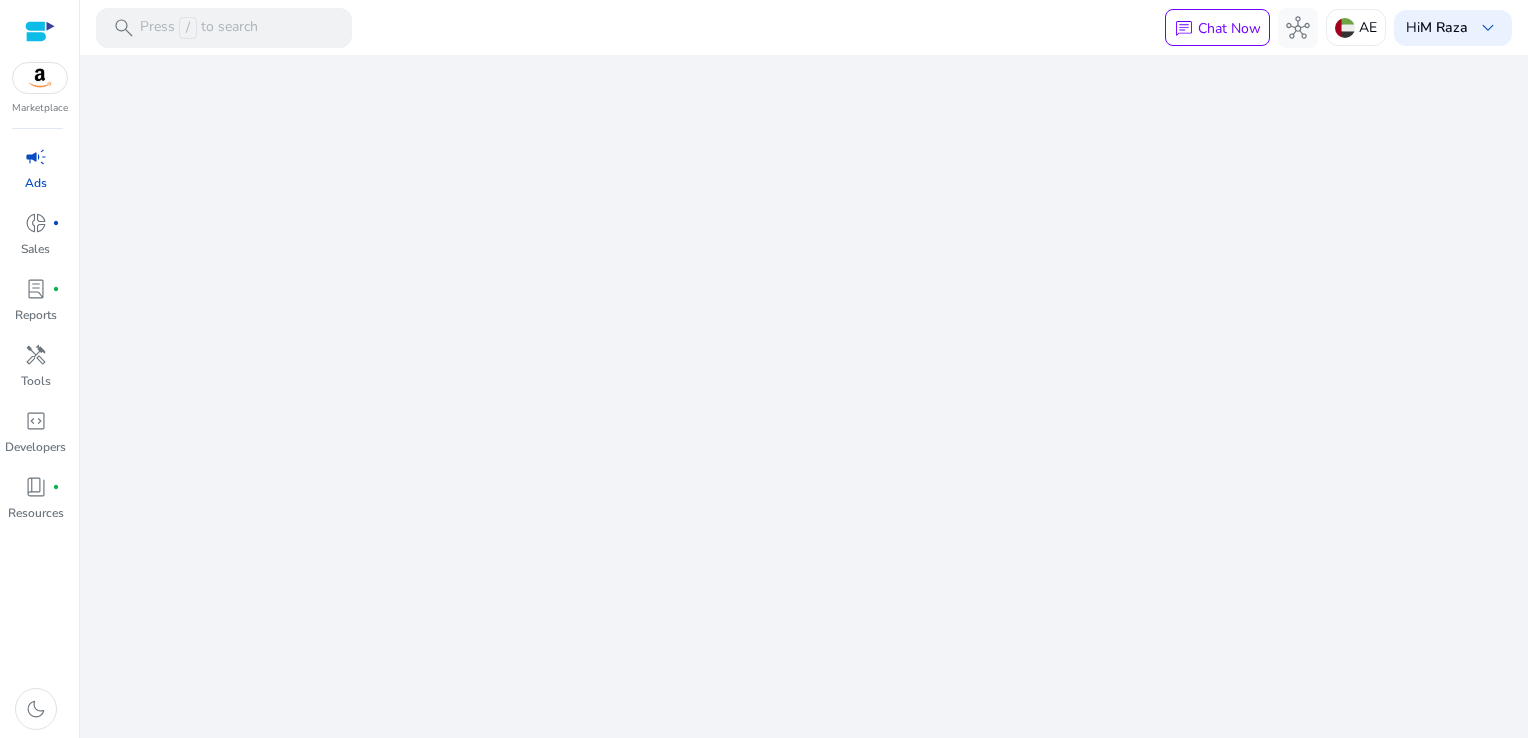 scroll, scrollTop: 0, scrollLeft: 0, axis: both 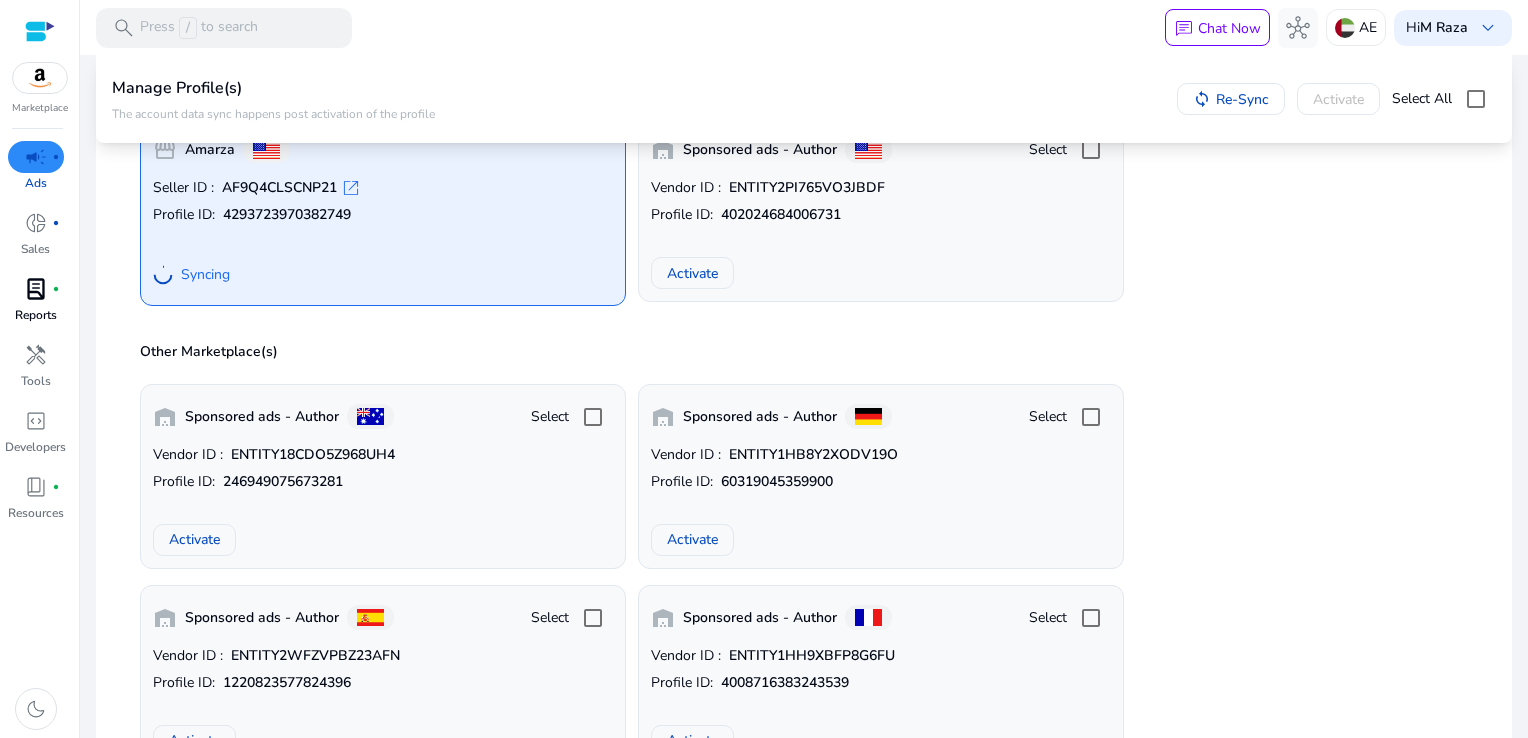 click on "Reports" at bounding box center [36, 315] 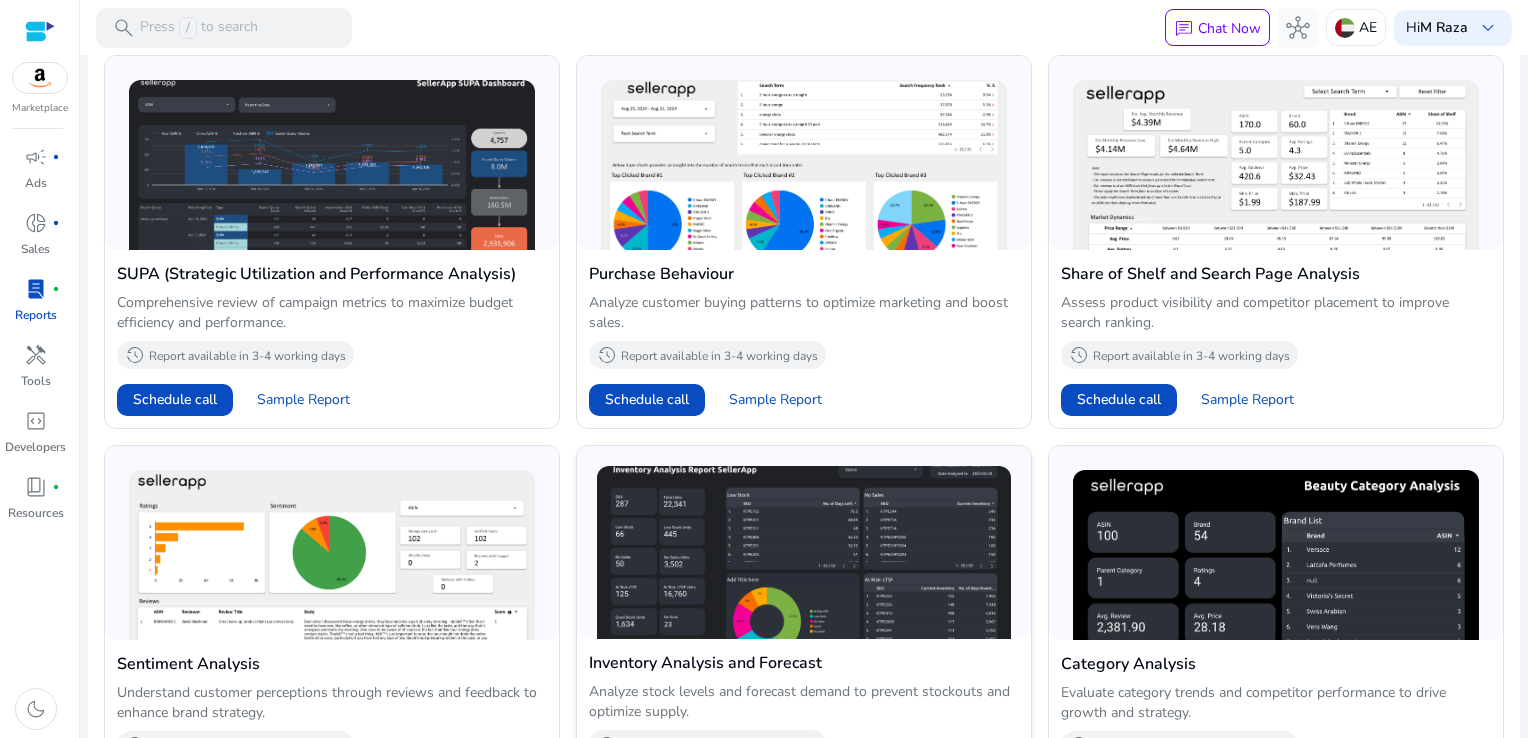 scroll, scrollTop: 816, scrollLeft: 0, axis: vertical 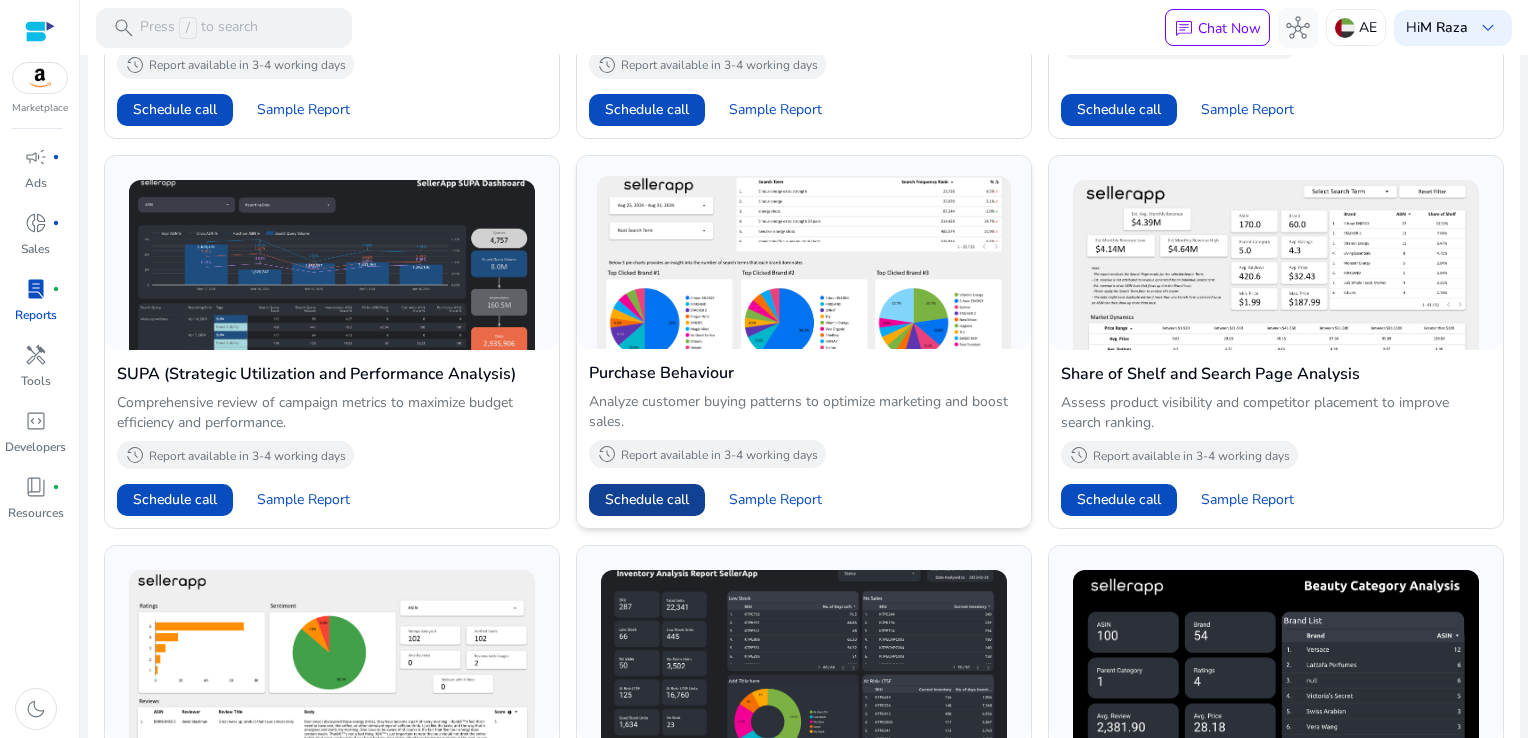 click on "Schedule call" 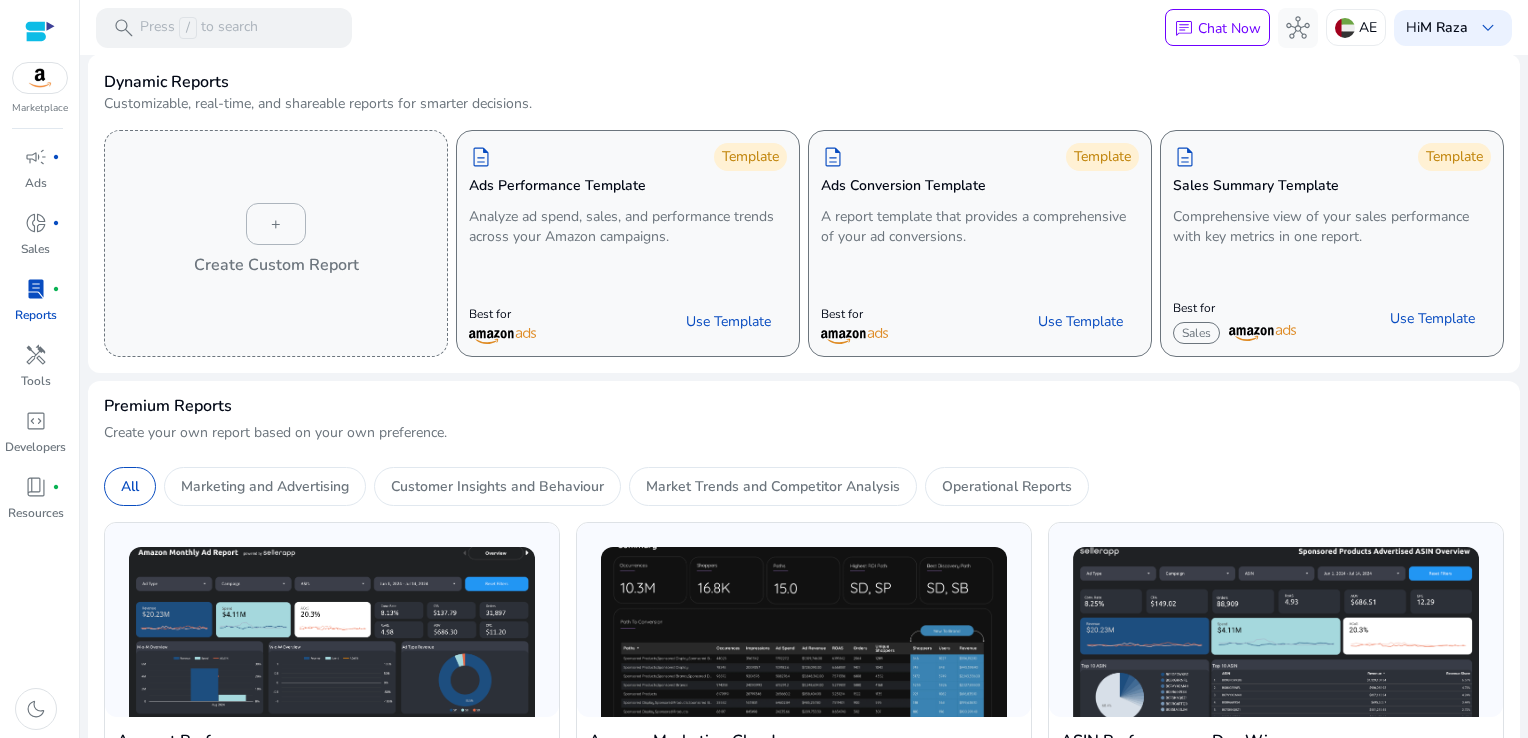 scroll, scrollTop: 0, scrollLeft: 0, axis: both 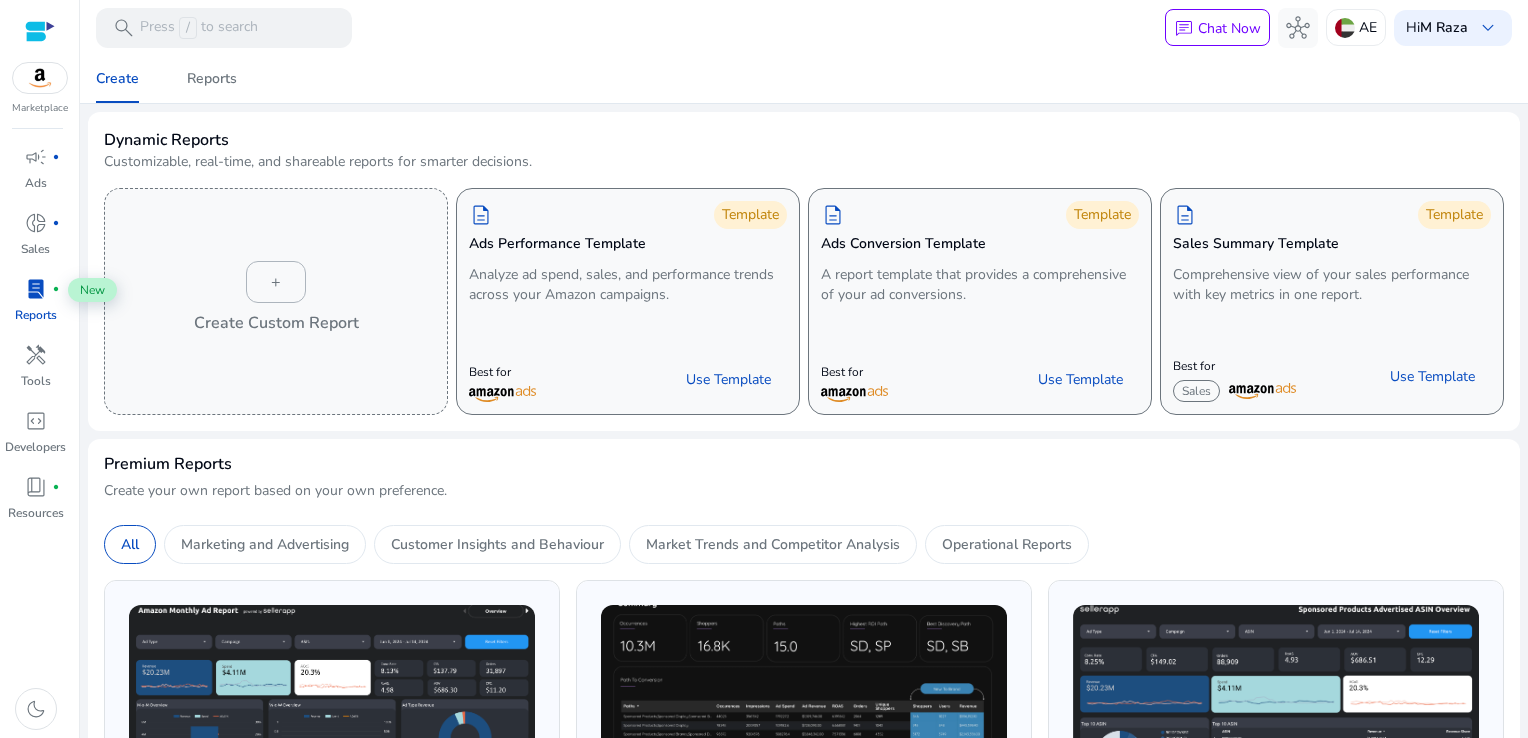 click on "lab_profile   fiber_manual_record" at bounding box center (36, 289) 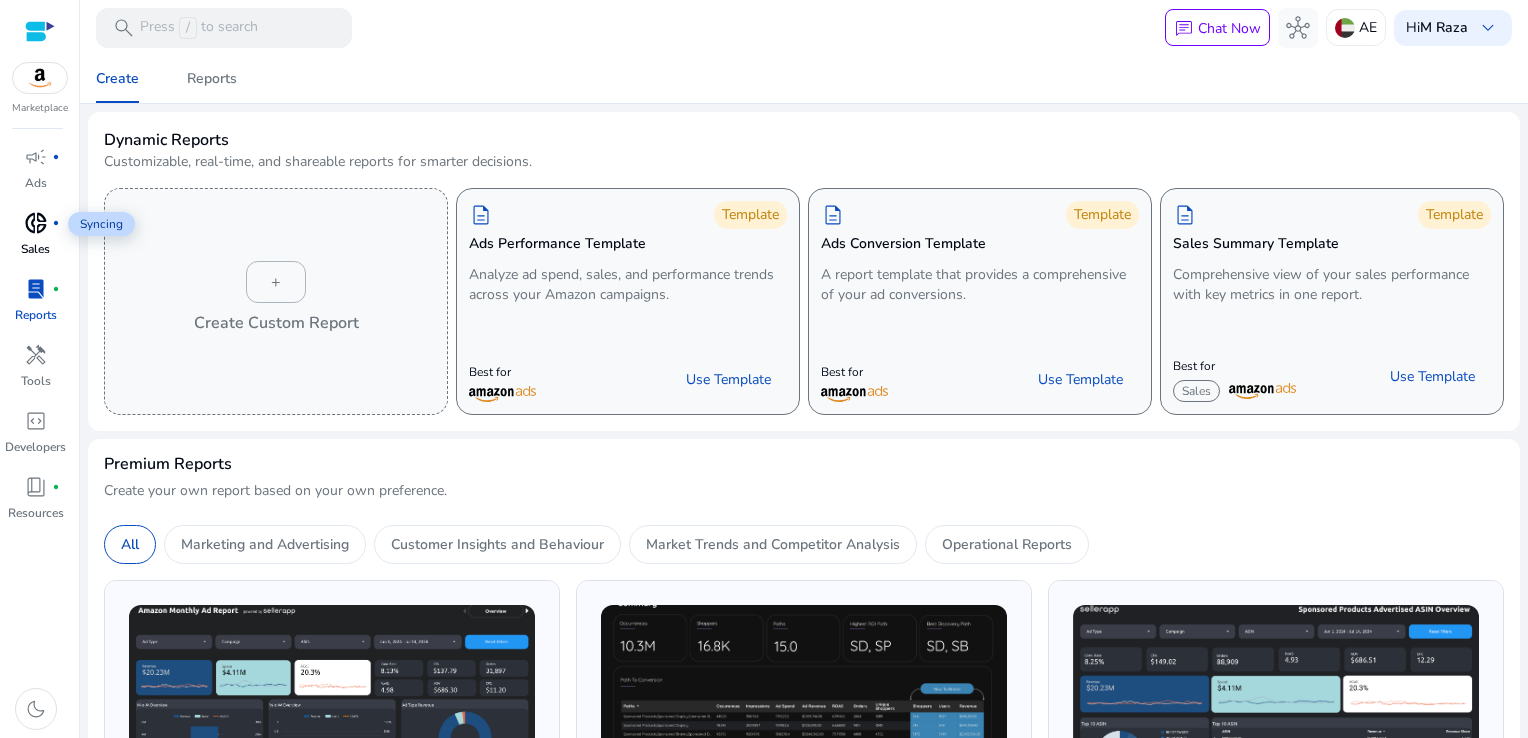 click on "donut_small" at bounding box center (36, 223) 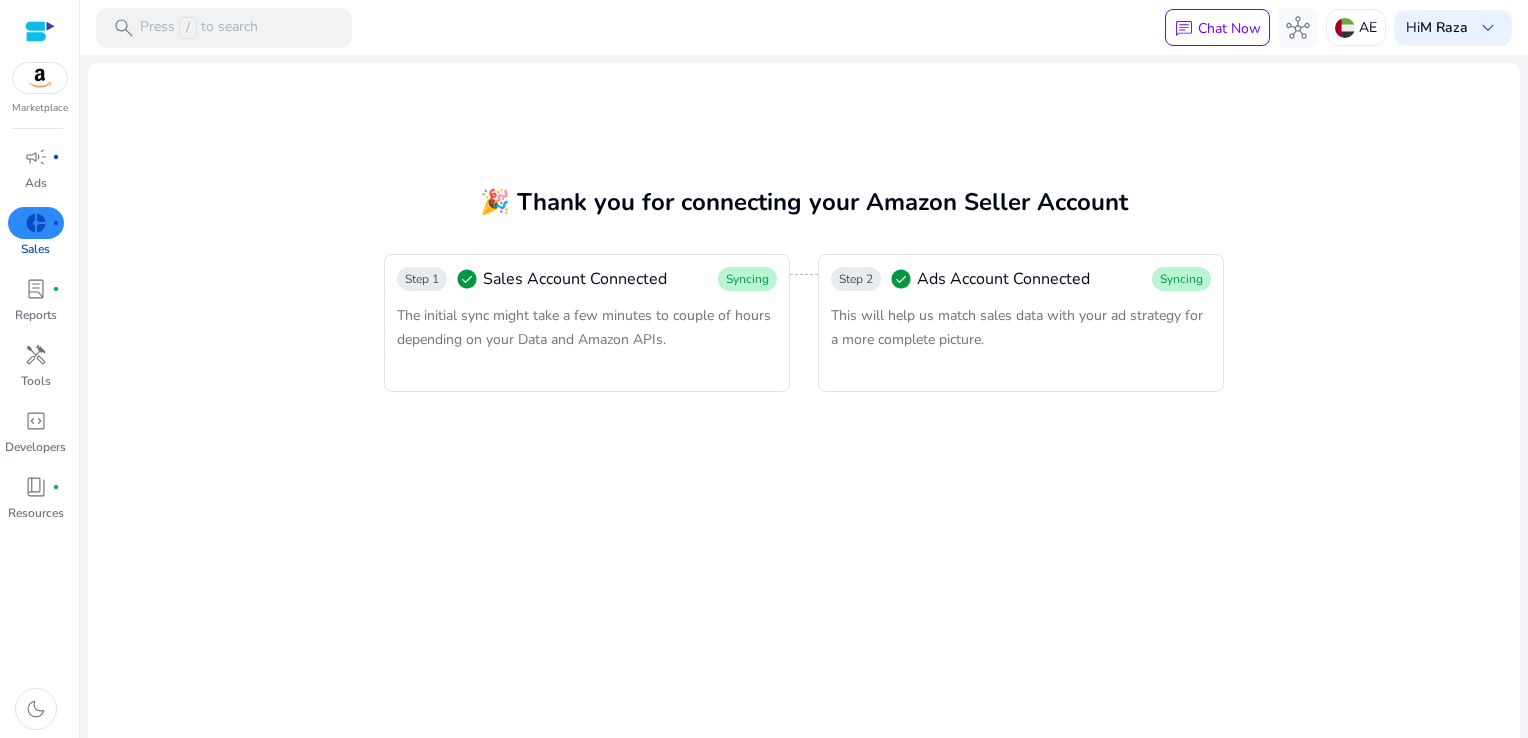 click on "Marketplace" at bounding box center (39, 58) 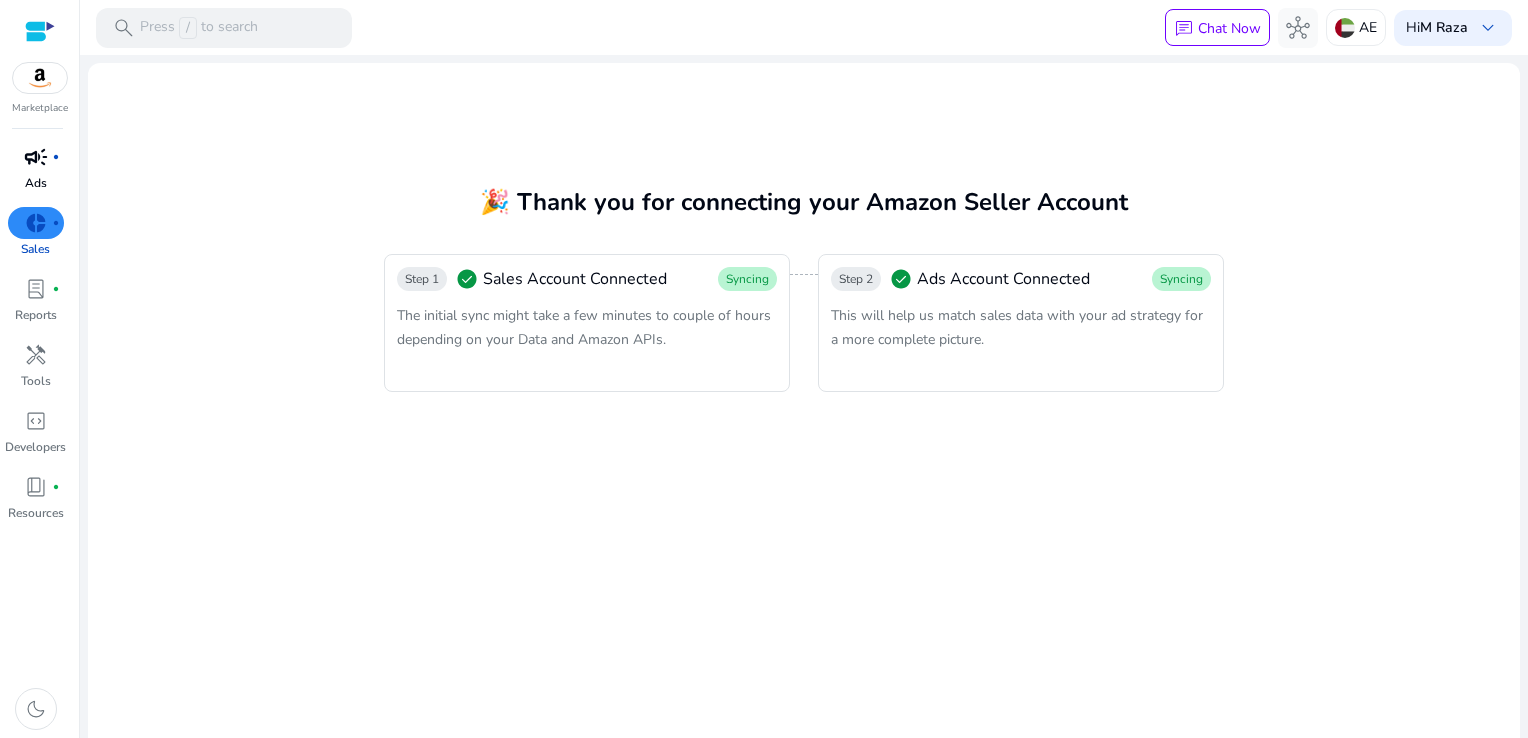 click on "campaign" at bounding box center (36, 157) 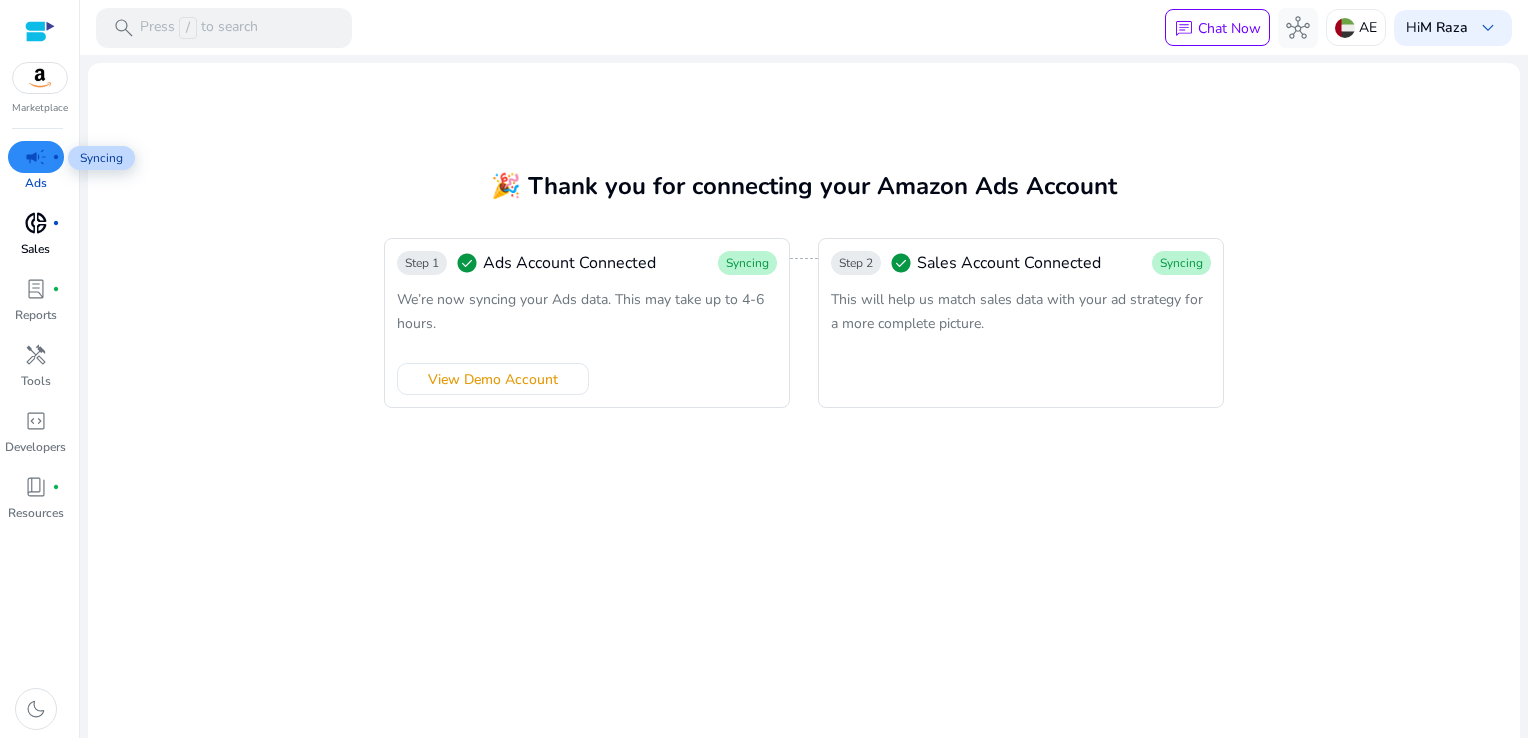 click on "campaign" at bounding box center (36, 157) 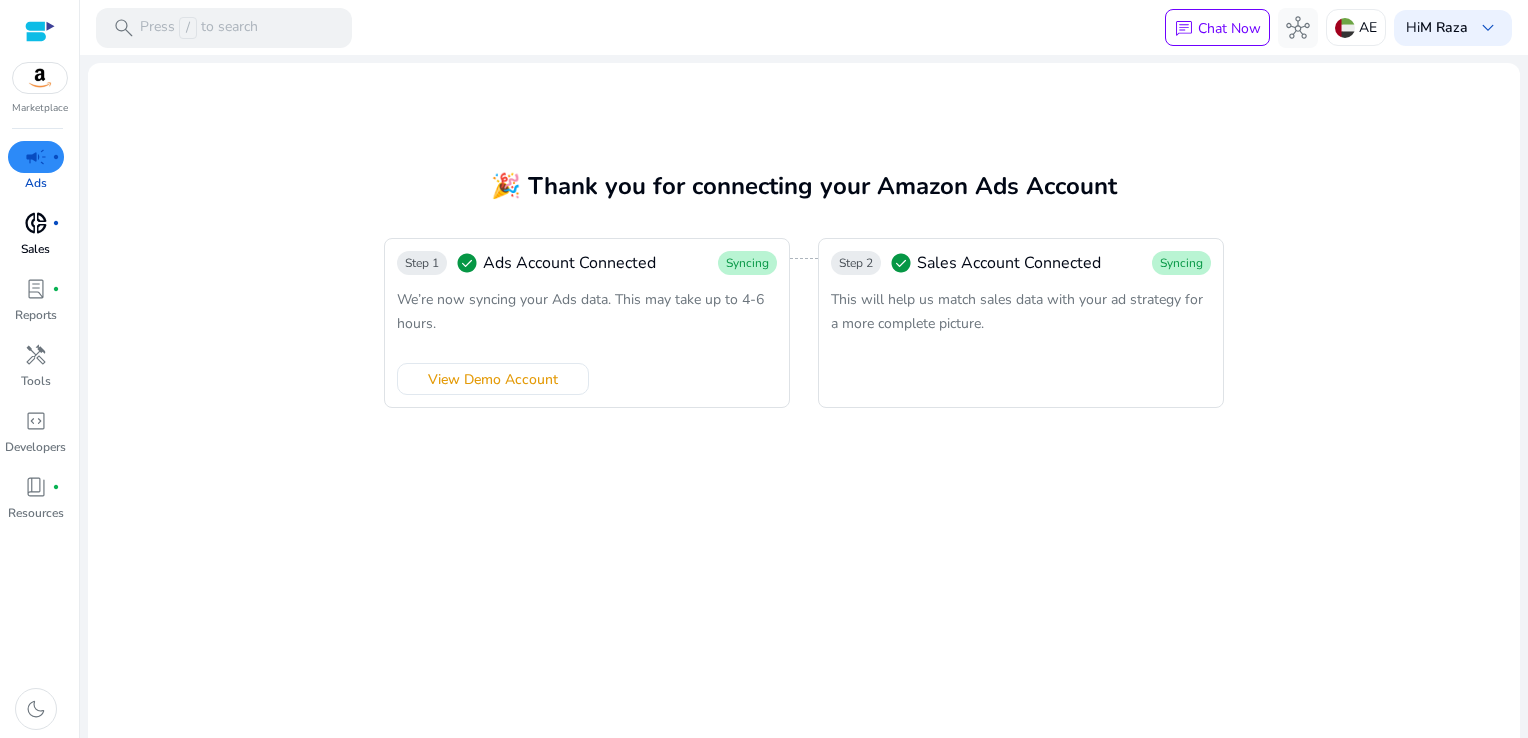 click on "Syncing" 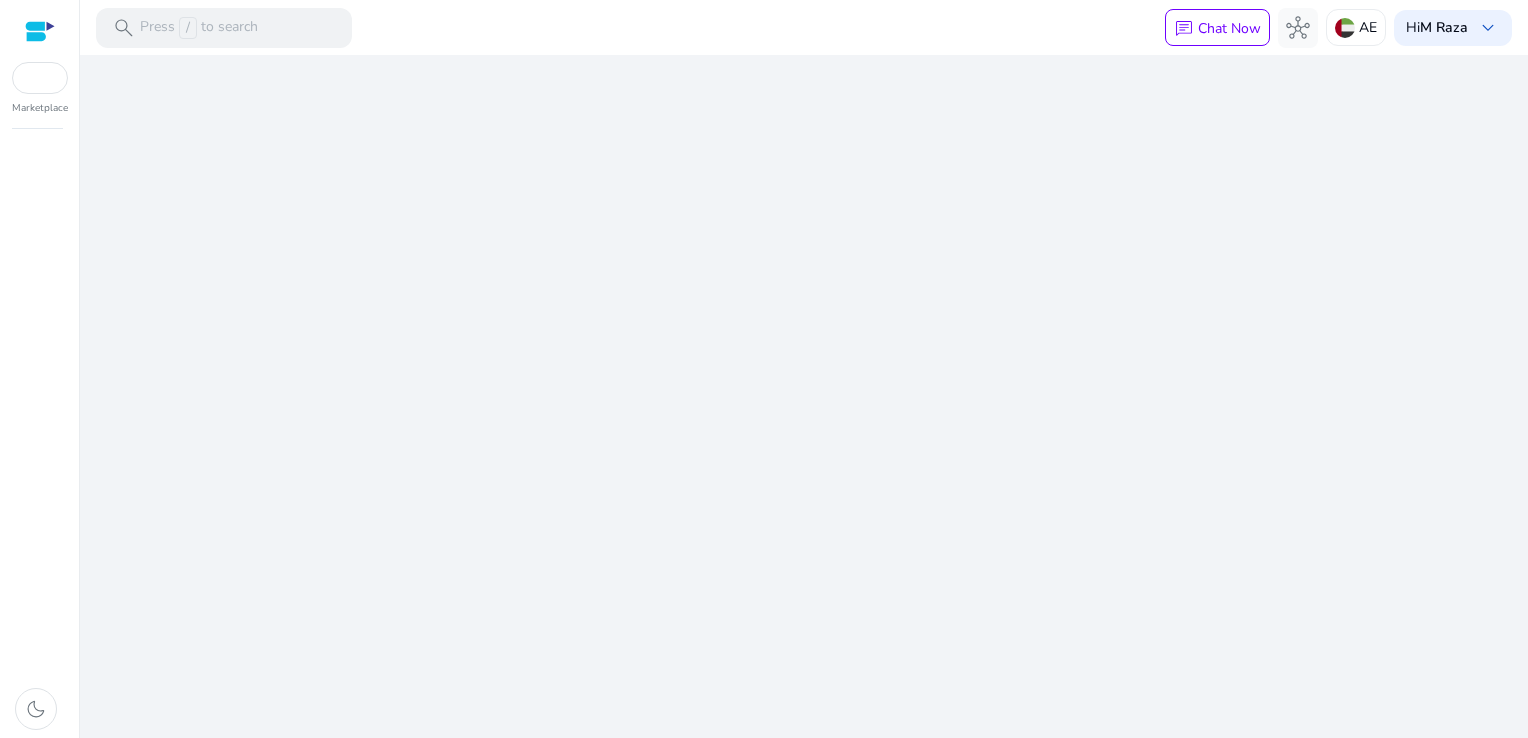 scroll, scrollTop: 0, scrollLeft: 0, axis: both 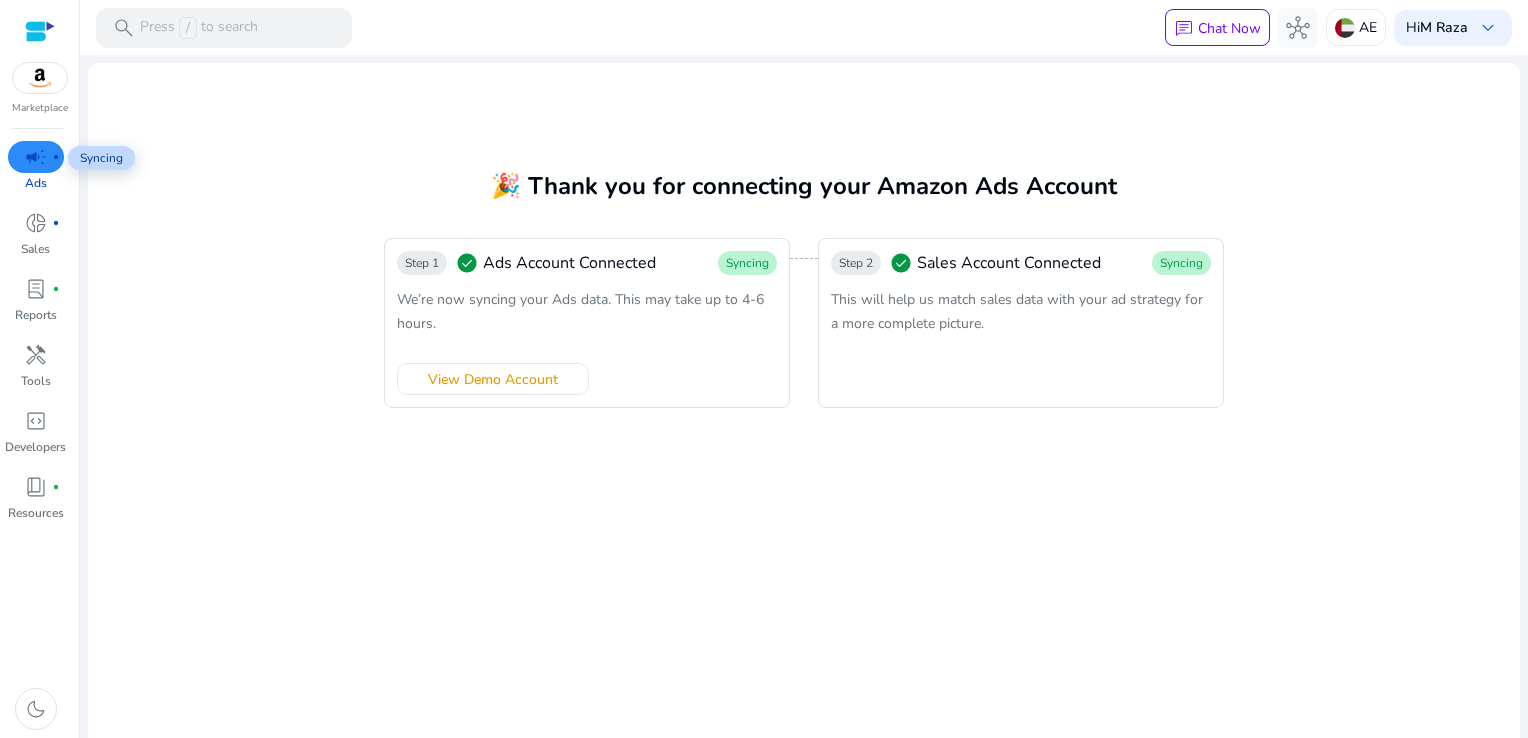 click on "🎉 Thank you for connecting your Amazon Ads Account  Step 1  check_circle   Ads Account Connected  Syncing  We’re now syncing your Ads data. This may take up to 4-6 hours.  View Demo Account Step 2  check_circle   Sales Account Connected  Syncing  This will help us match sales data with your ad strategy for a more complete picture." 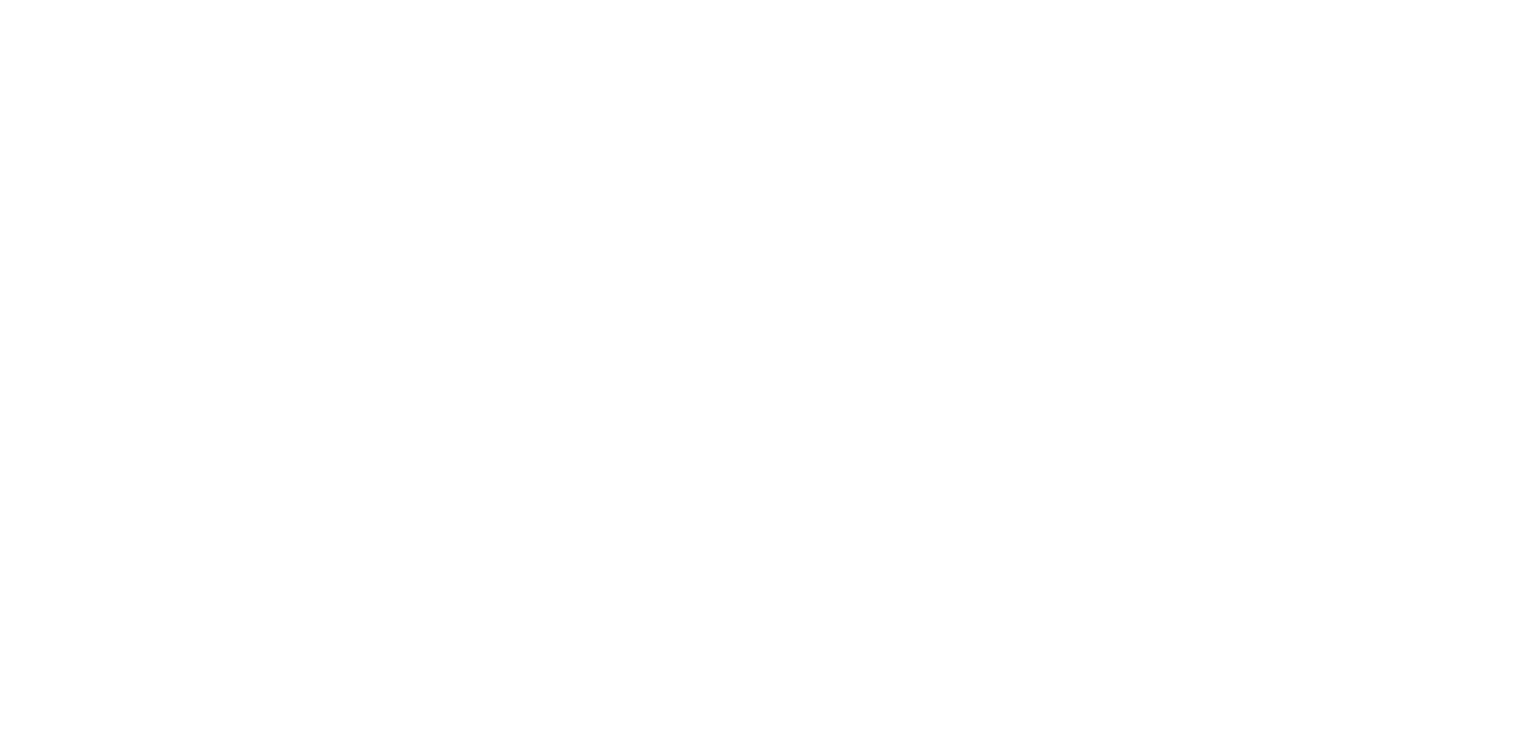 scroll, scrollTop: 0, scrollLeft: 0, axis: both 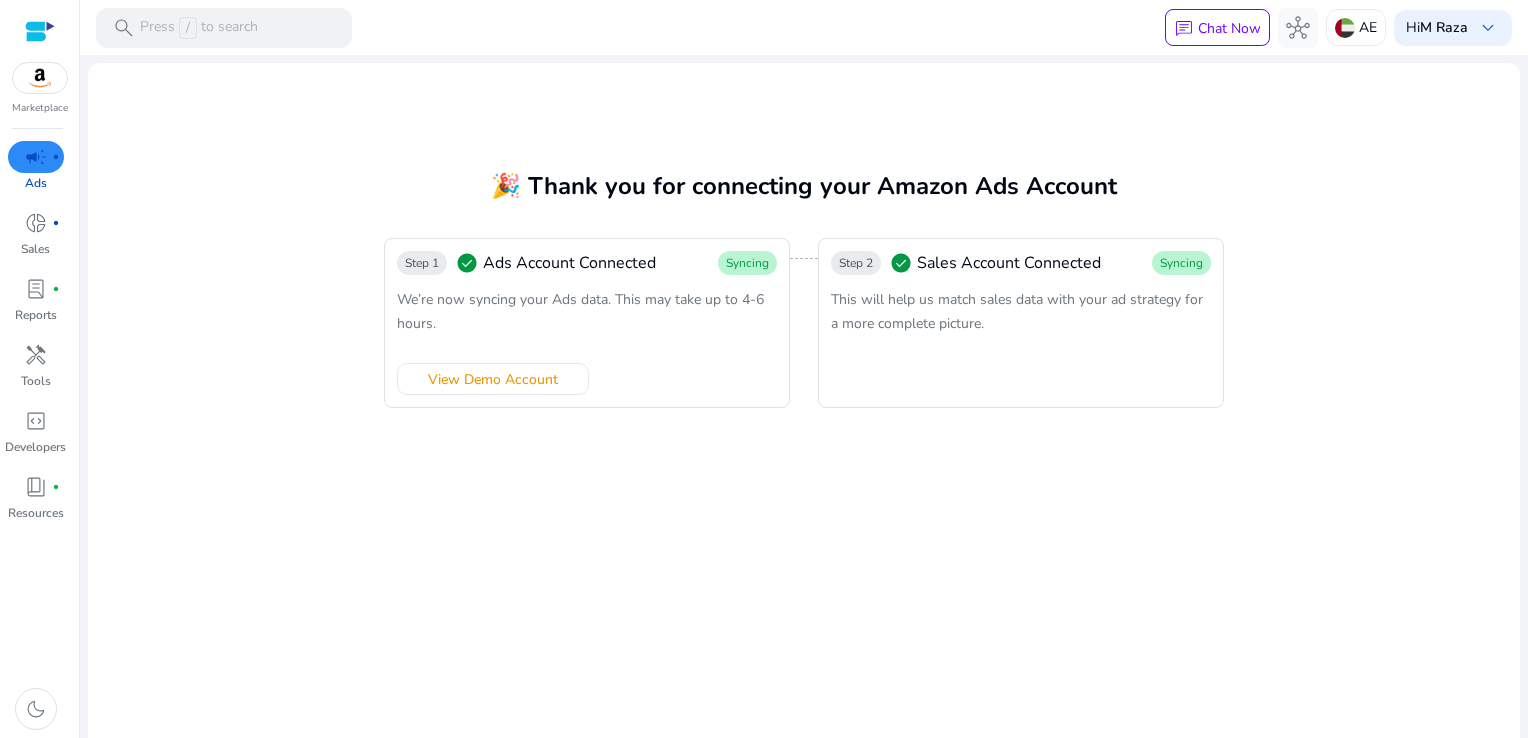 click on "campaign" at bounding box center (36, 157) 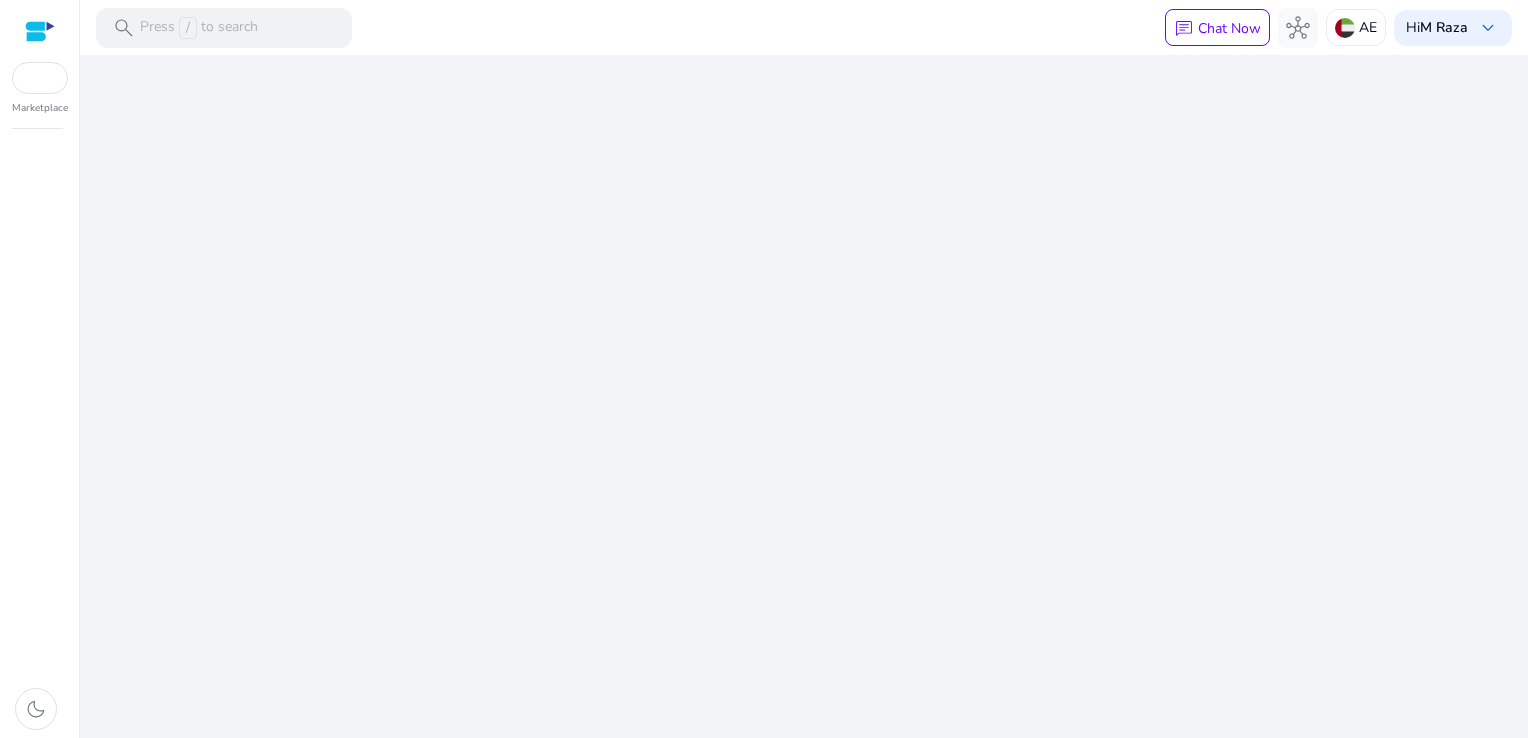 scroll, scrollTop: 0, scrollLeft: 0, axis: both 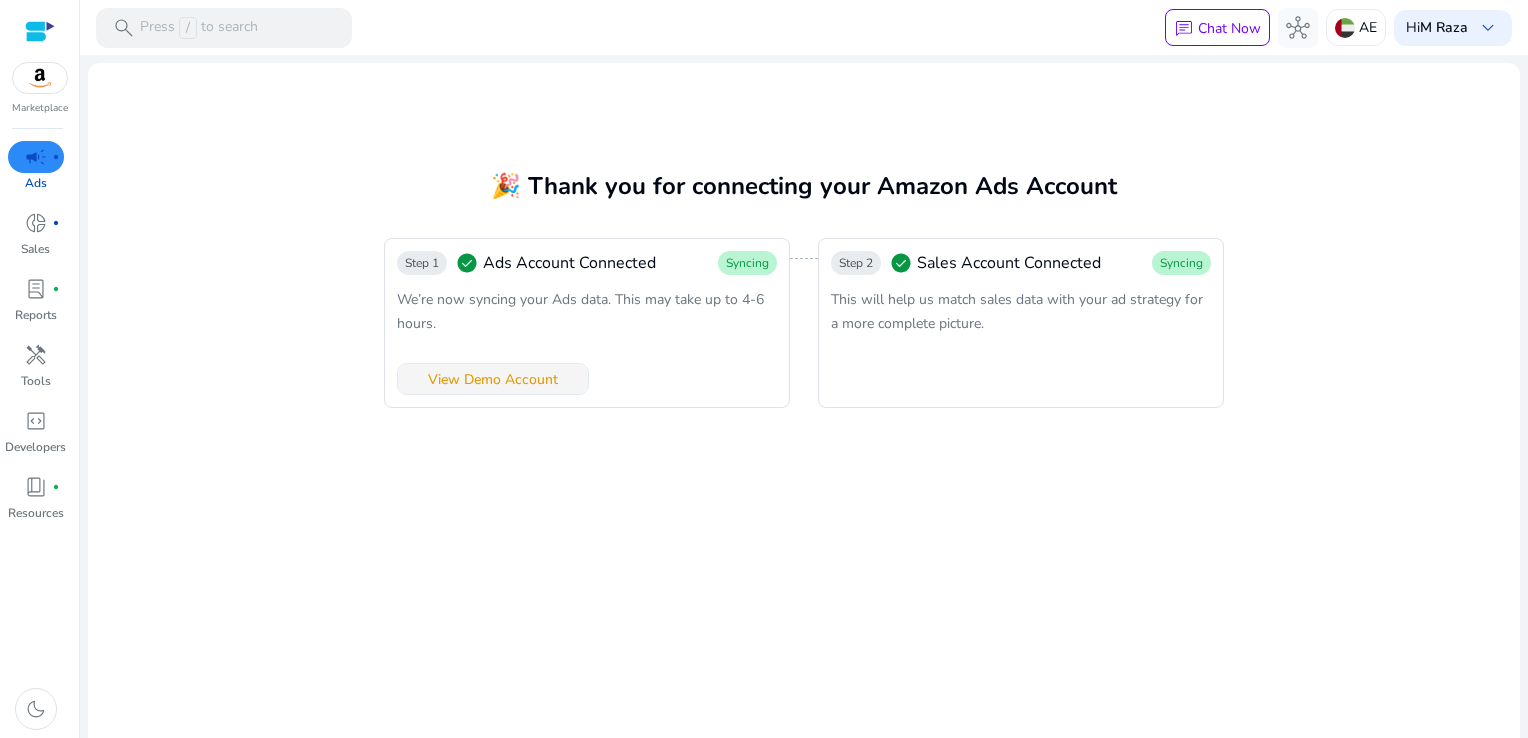 click on "View Demo Account" 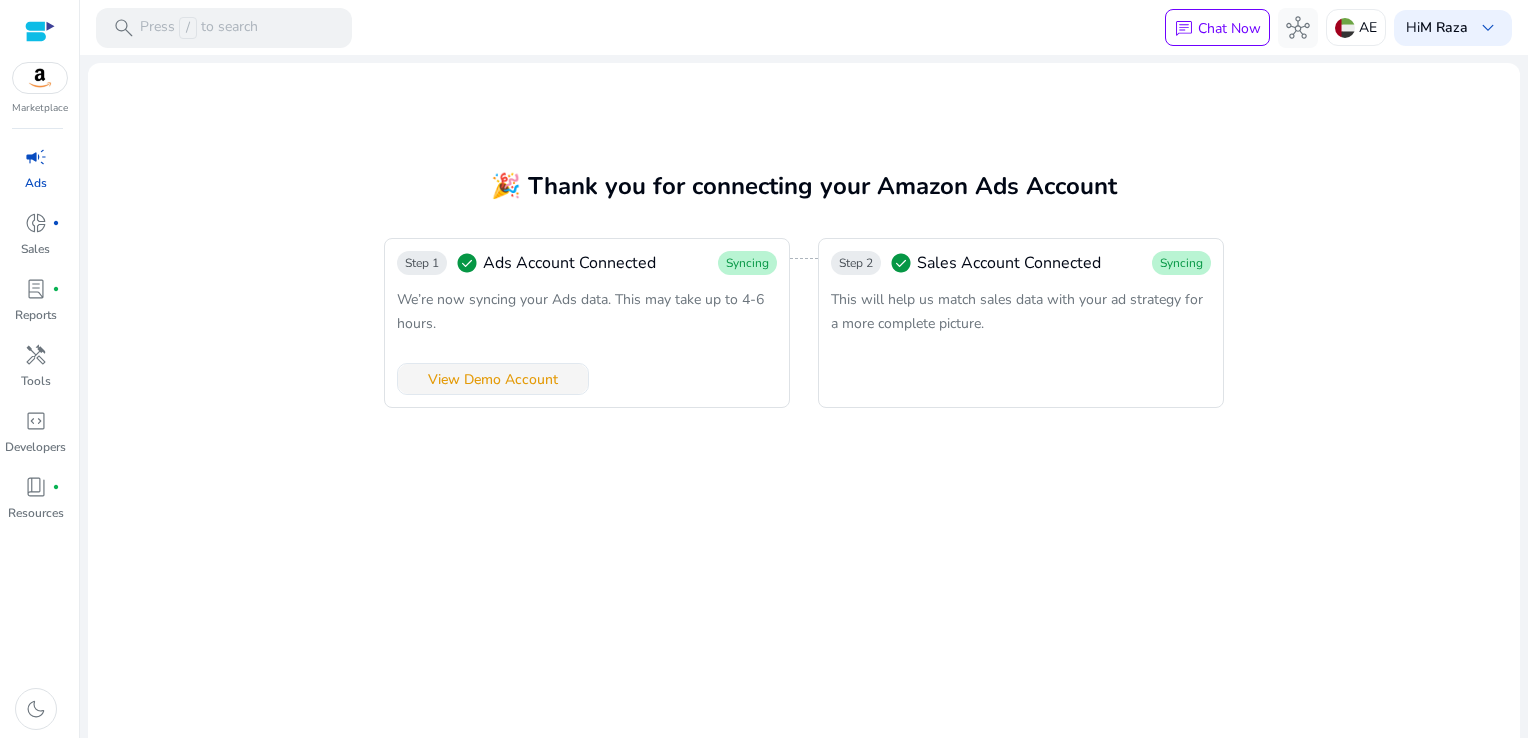 click on "View Demo Account" 